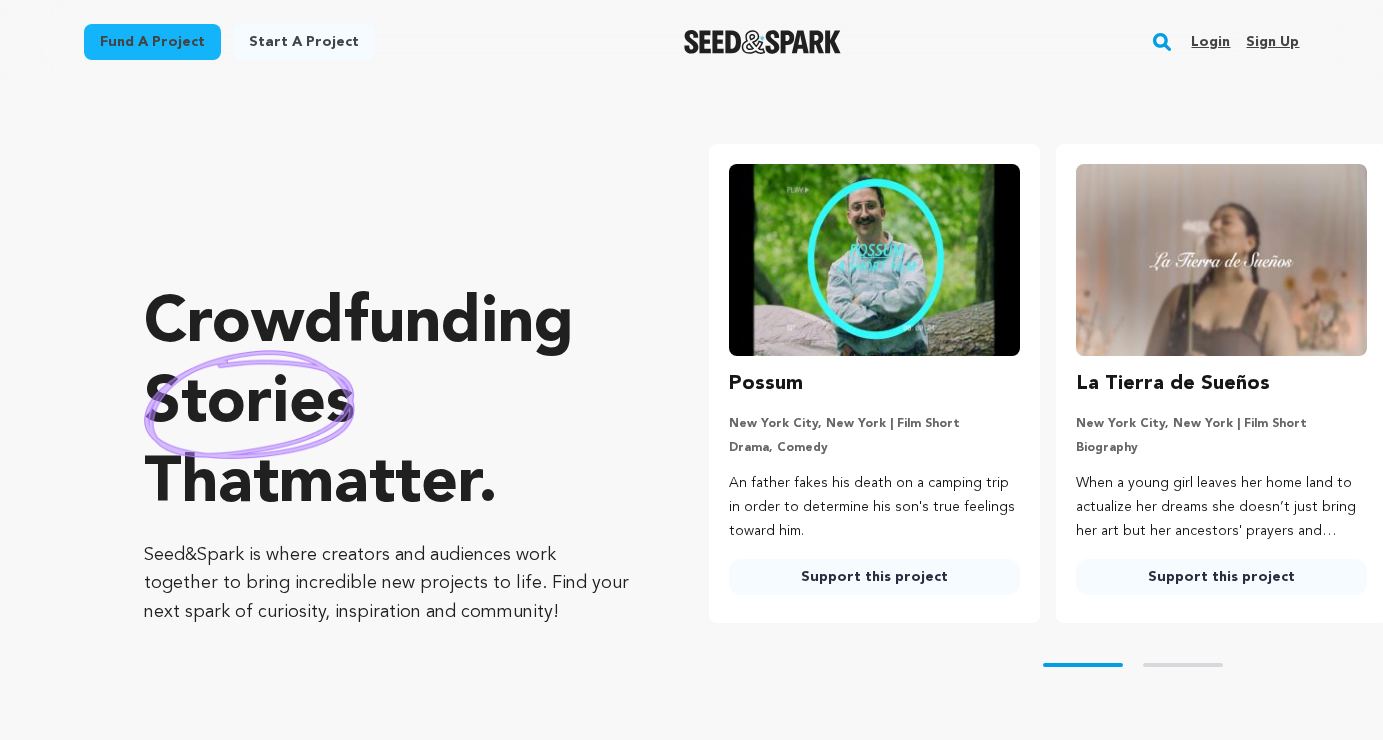 scroll, scrollTop: 0, scrollLeft: 0, axis: both 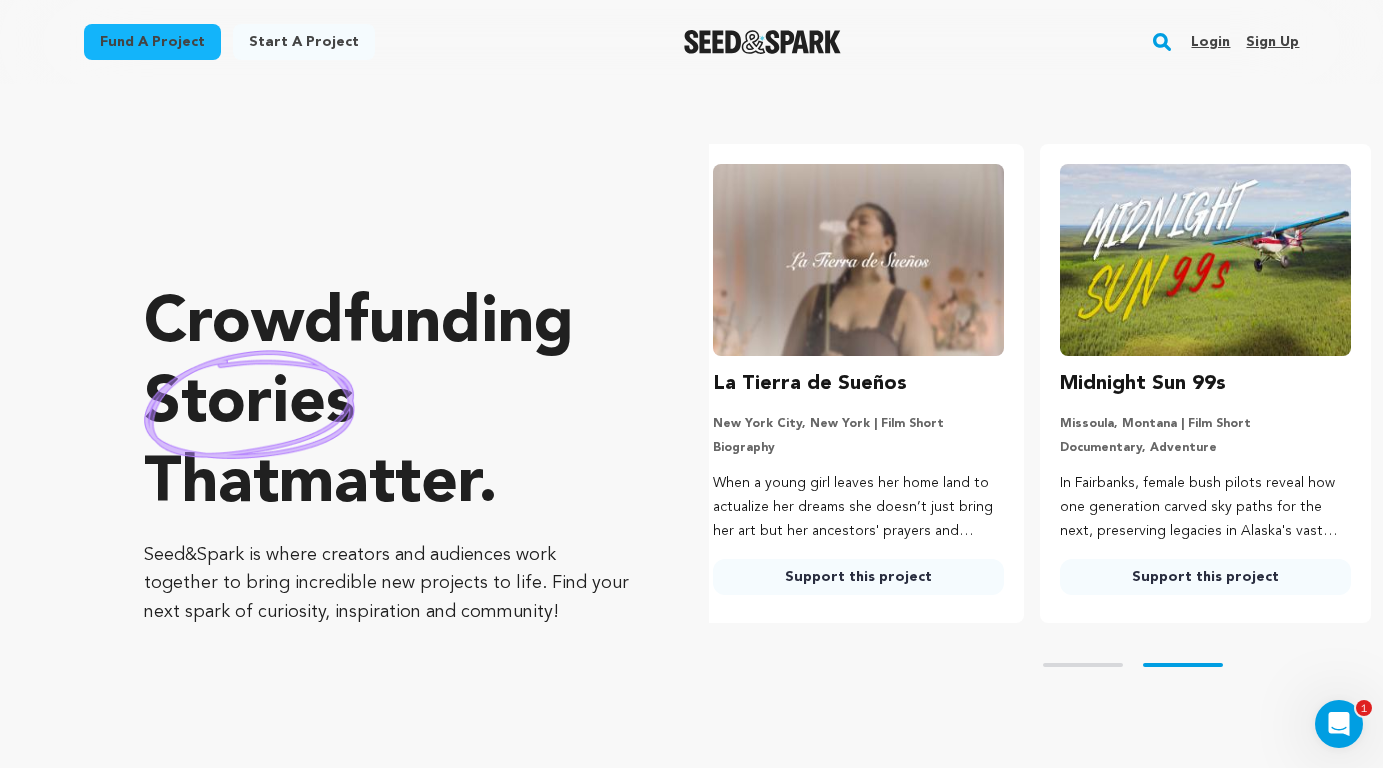 click on "Login" at bounding box center [1210, 42] 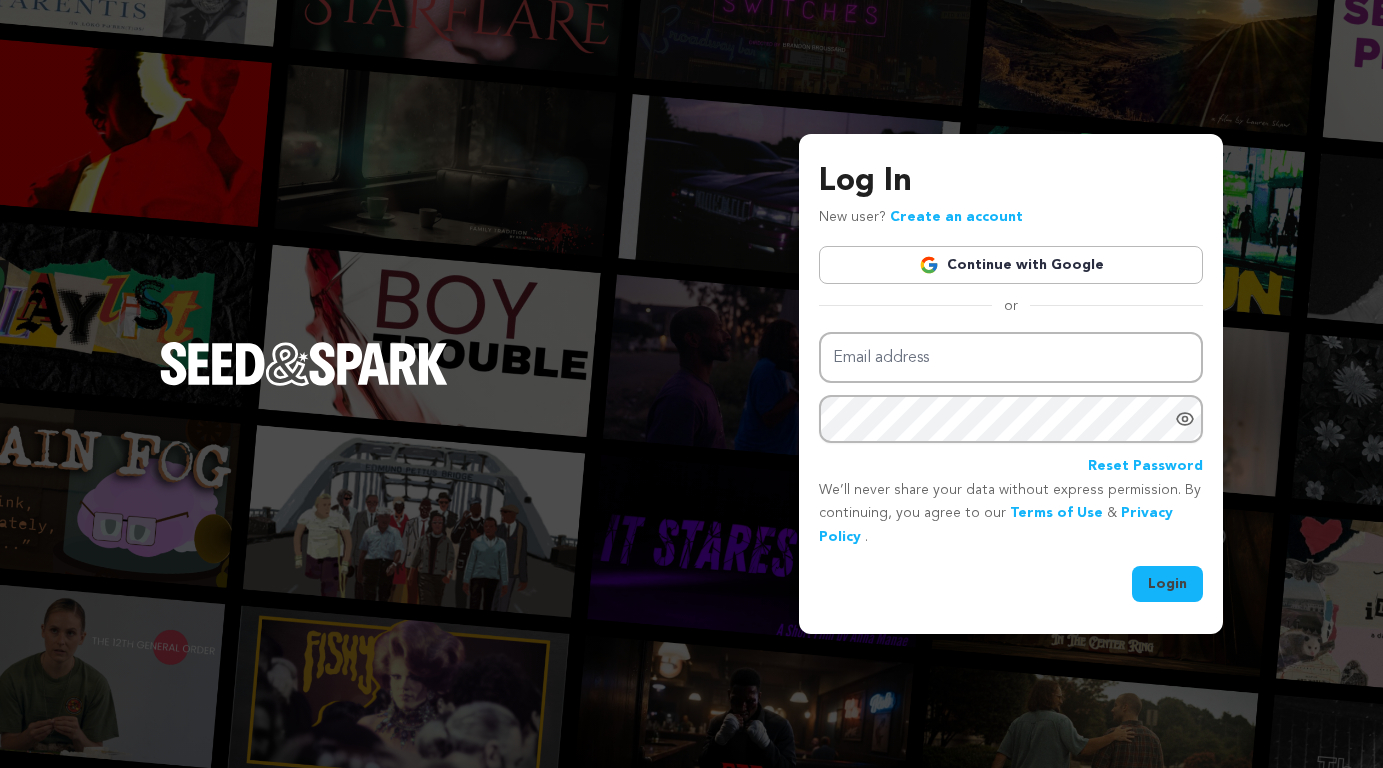 scroll, scrollTop: 0, scrollLeft: 0, axis: both 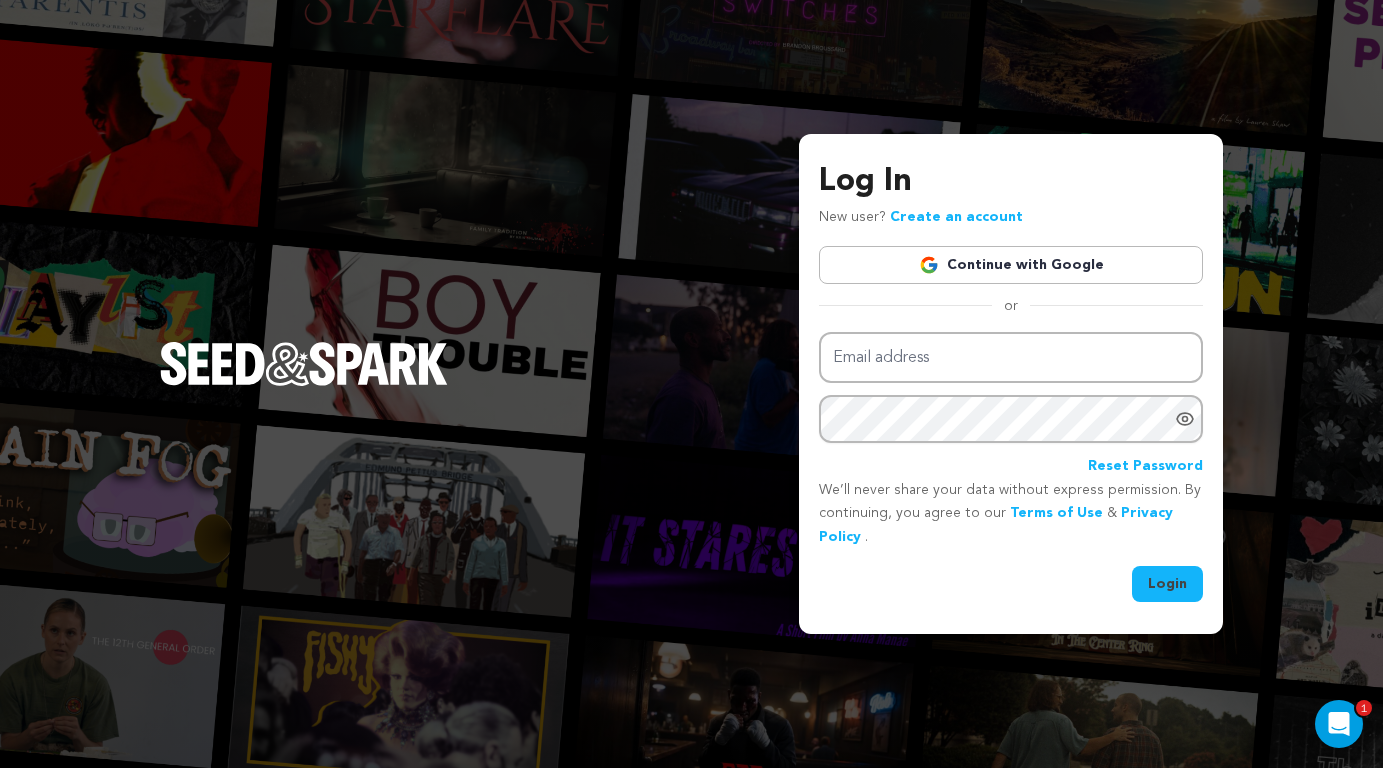 click on "Continue with Google" at bounding box center [1011, 265] 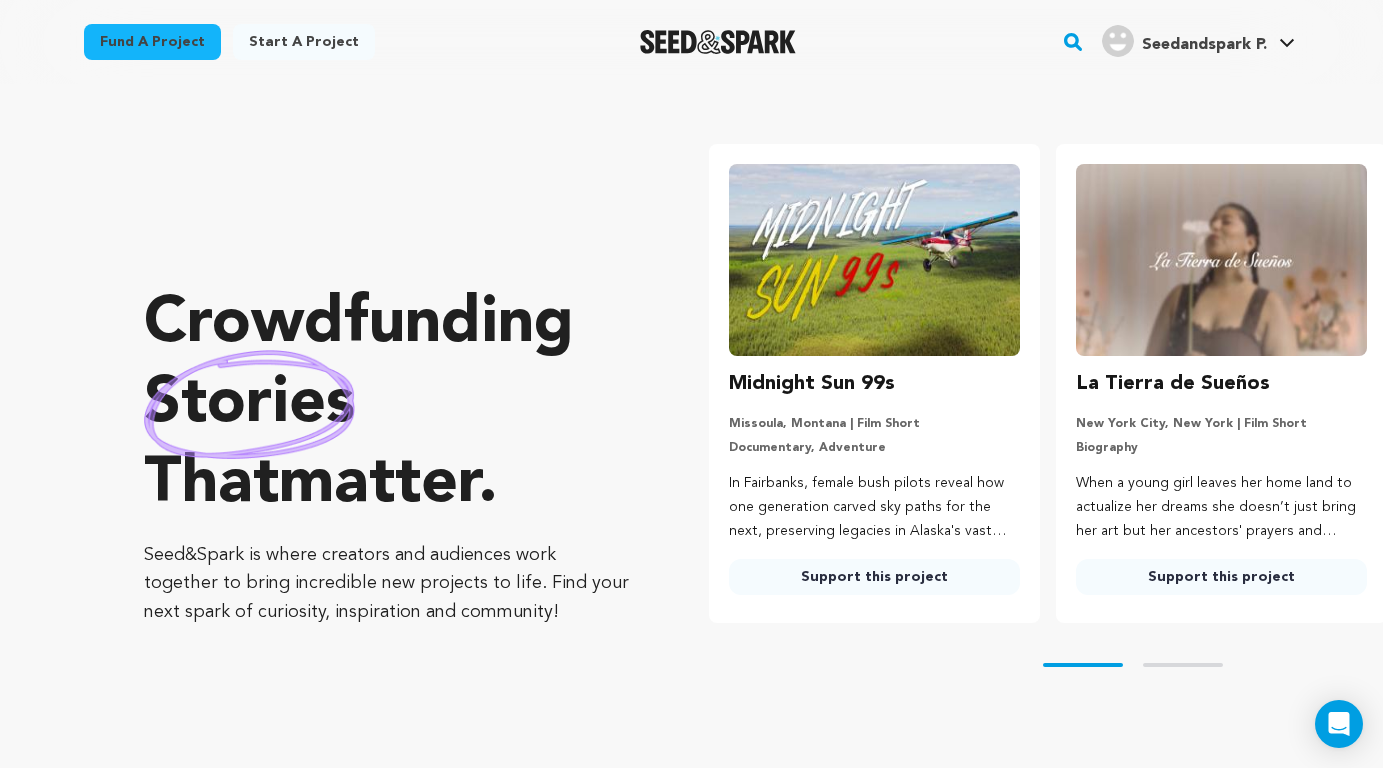 scroll, scrollTop: 0, scrollLeft: 0, axis: both 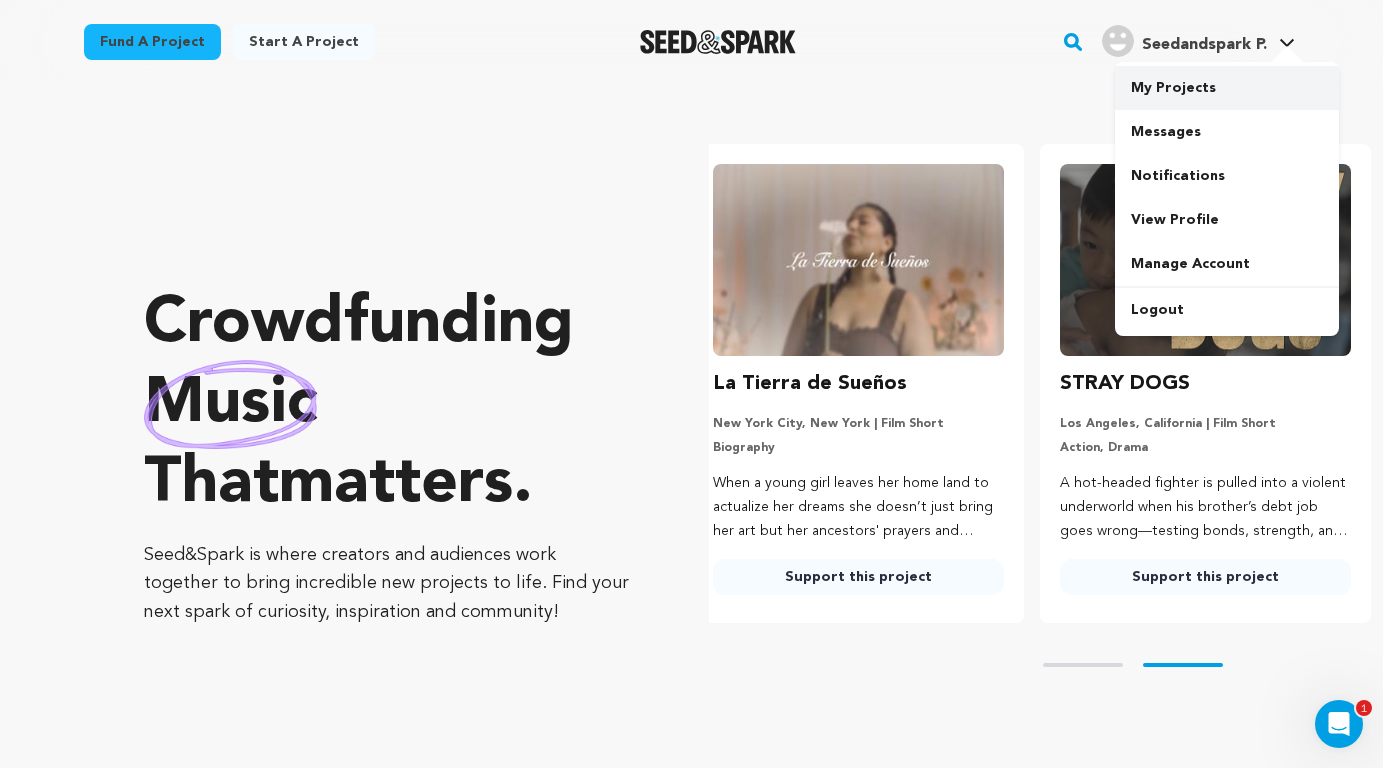 click on "My Projects" at bounding box center (1227, 88) 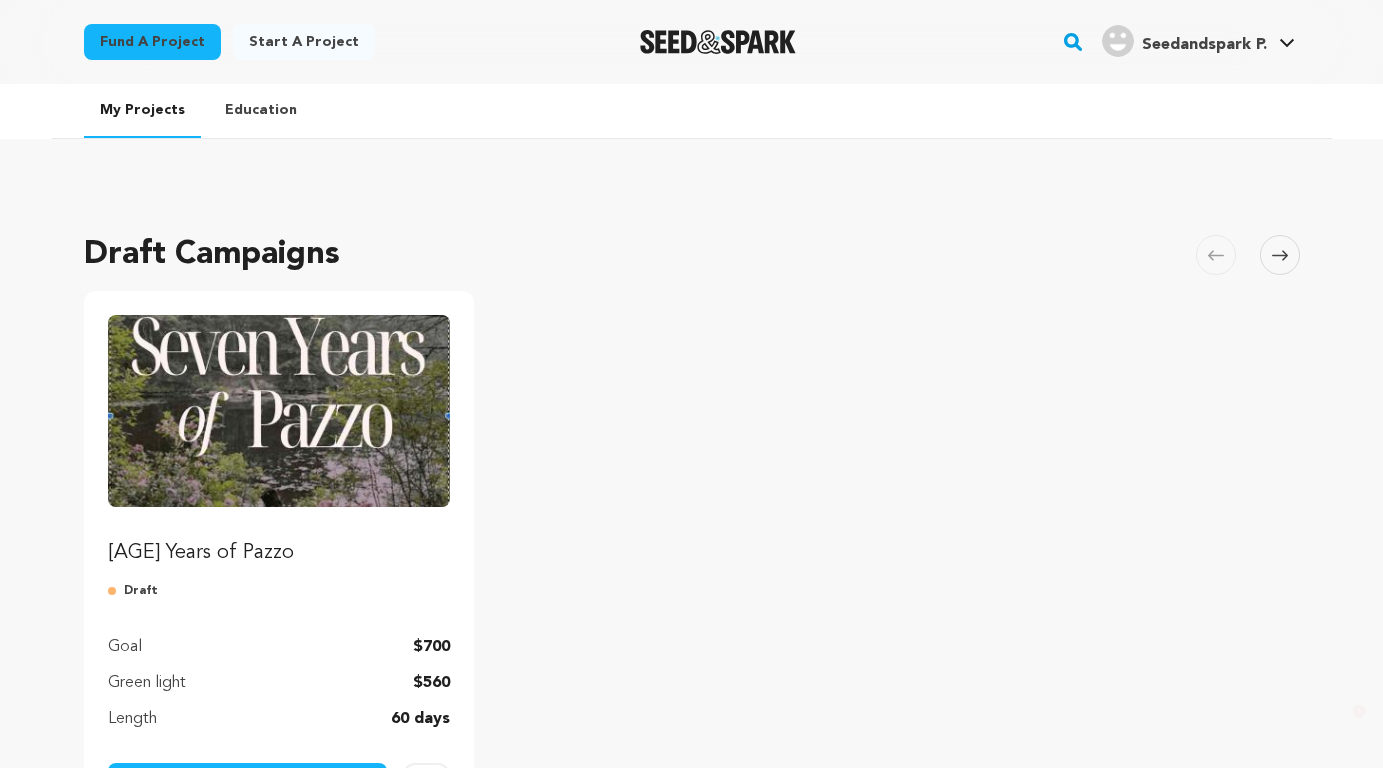 scroll, scrollTop: 25, scrollLeft: 0, axis: vertical 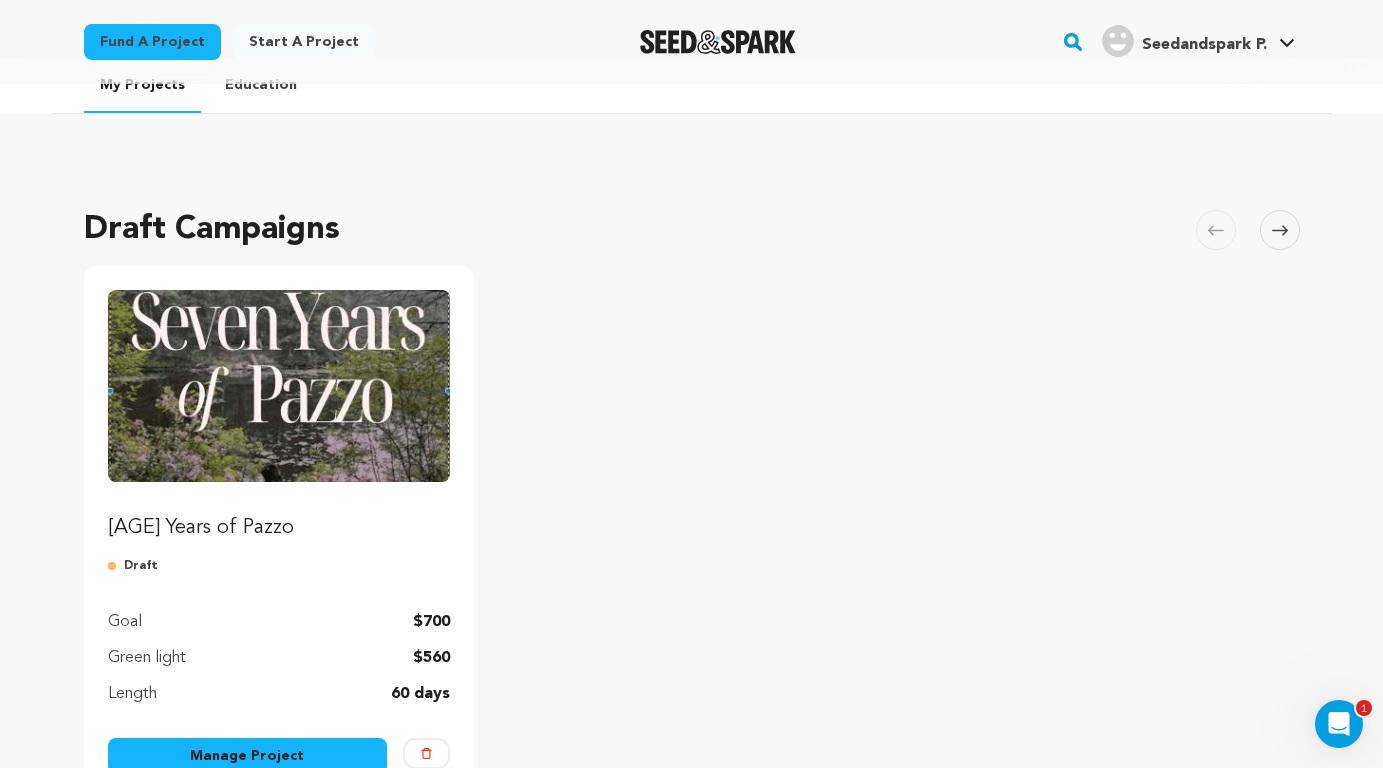 click on "7 Years of Pazzo" at bounding box center (279, 528) 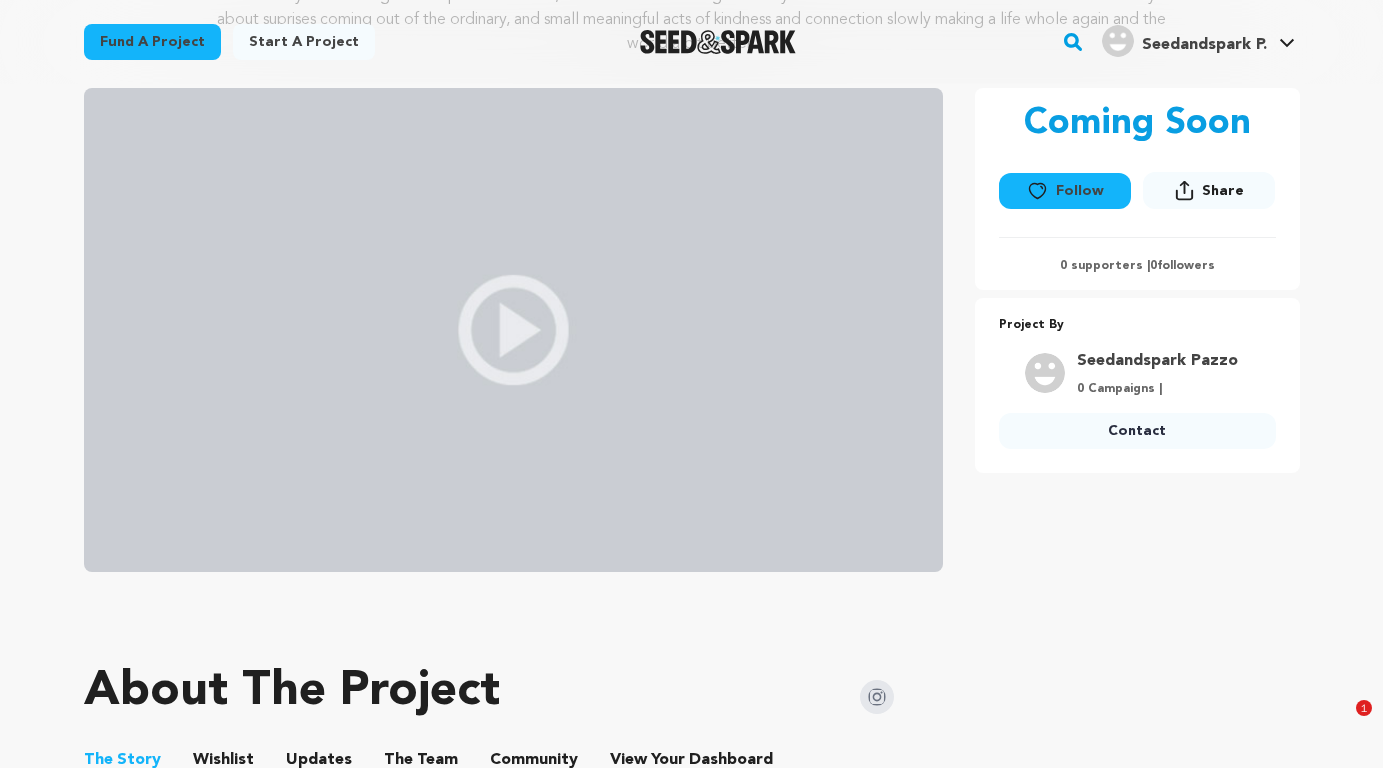 scroll, scrollTop: 641, scrollLeft: 0, axis: vertical 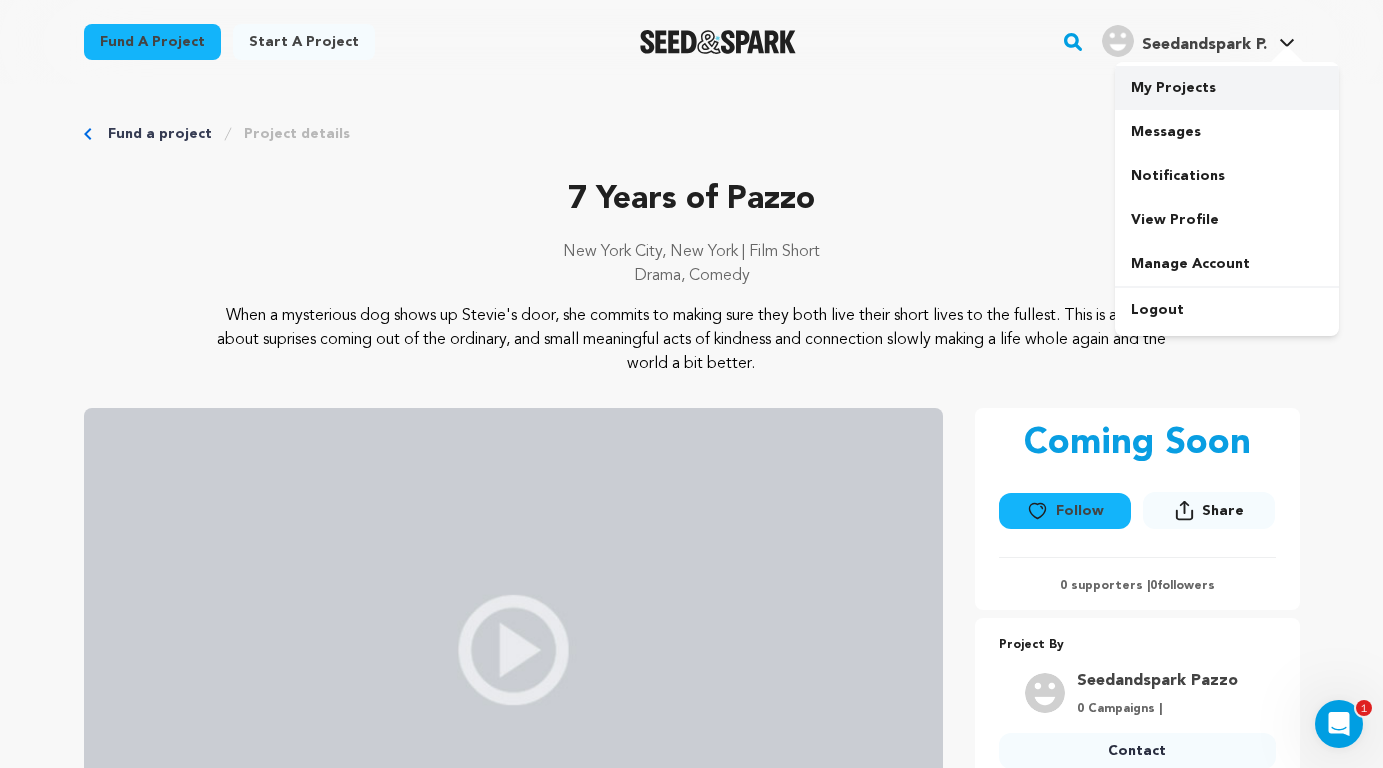 click on "My Projects" at bounding box center (1227, 88) 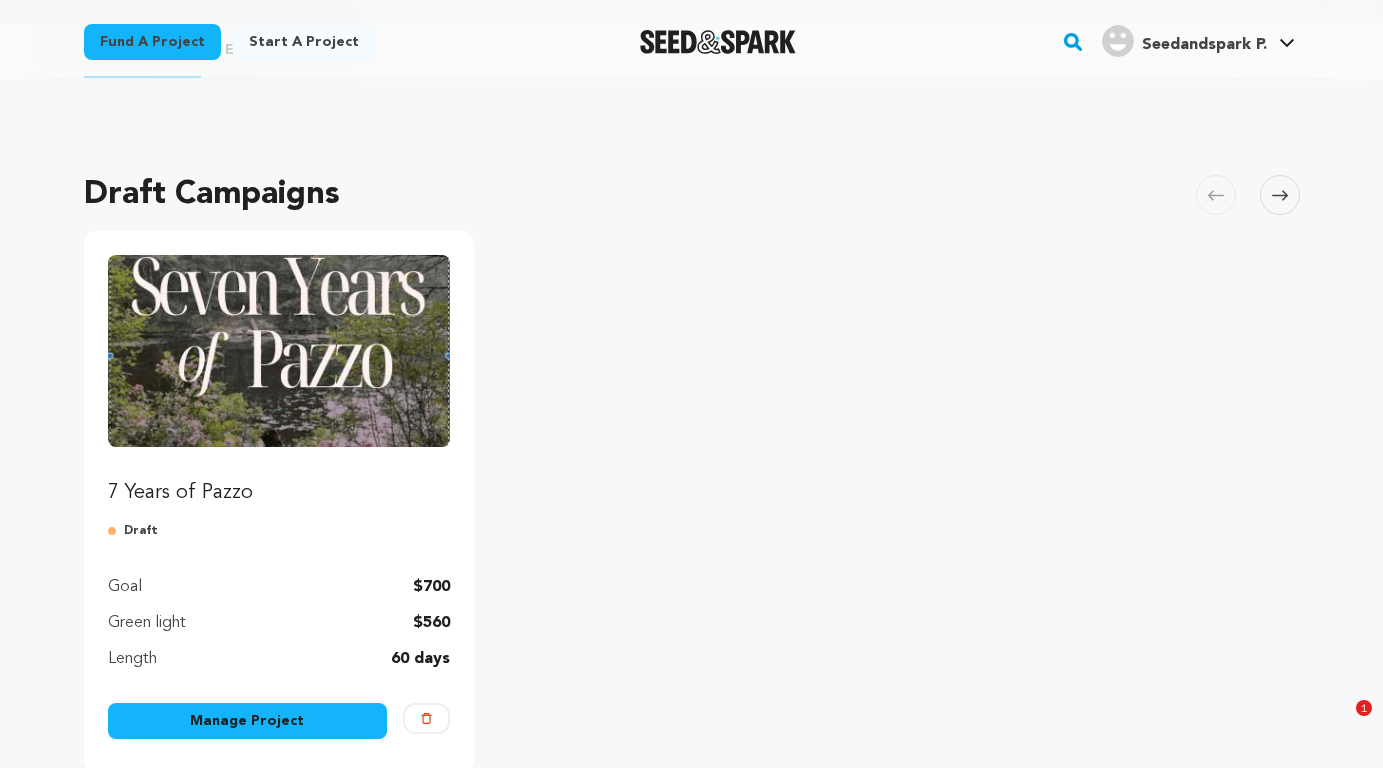 scroll, scrollTop: 59, scrollLeft: 0, axis: vertical 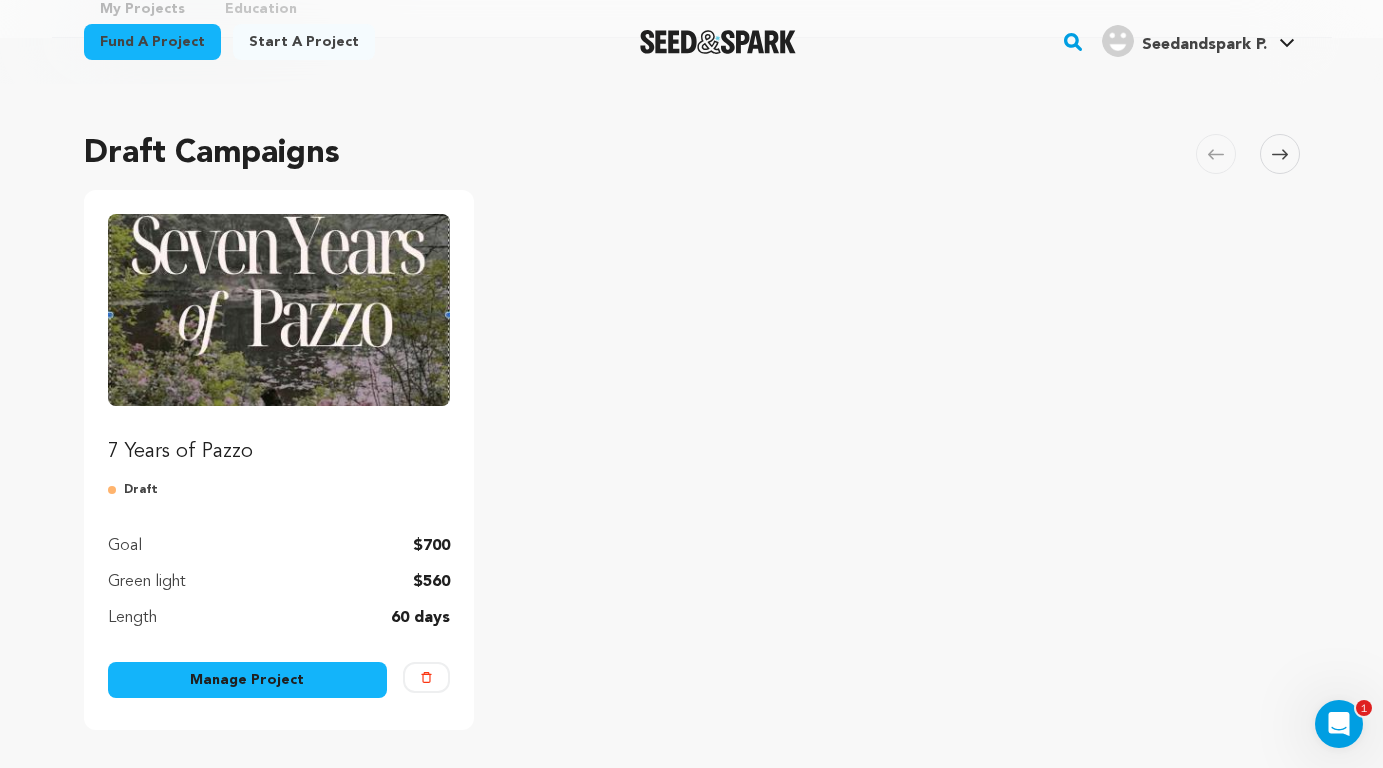 click on "7 Years of Pazzo" at bounding box center [279, 452] 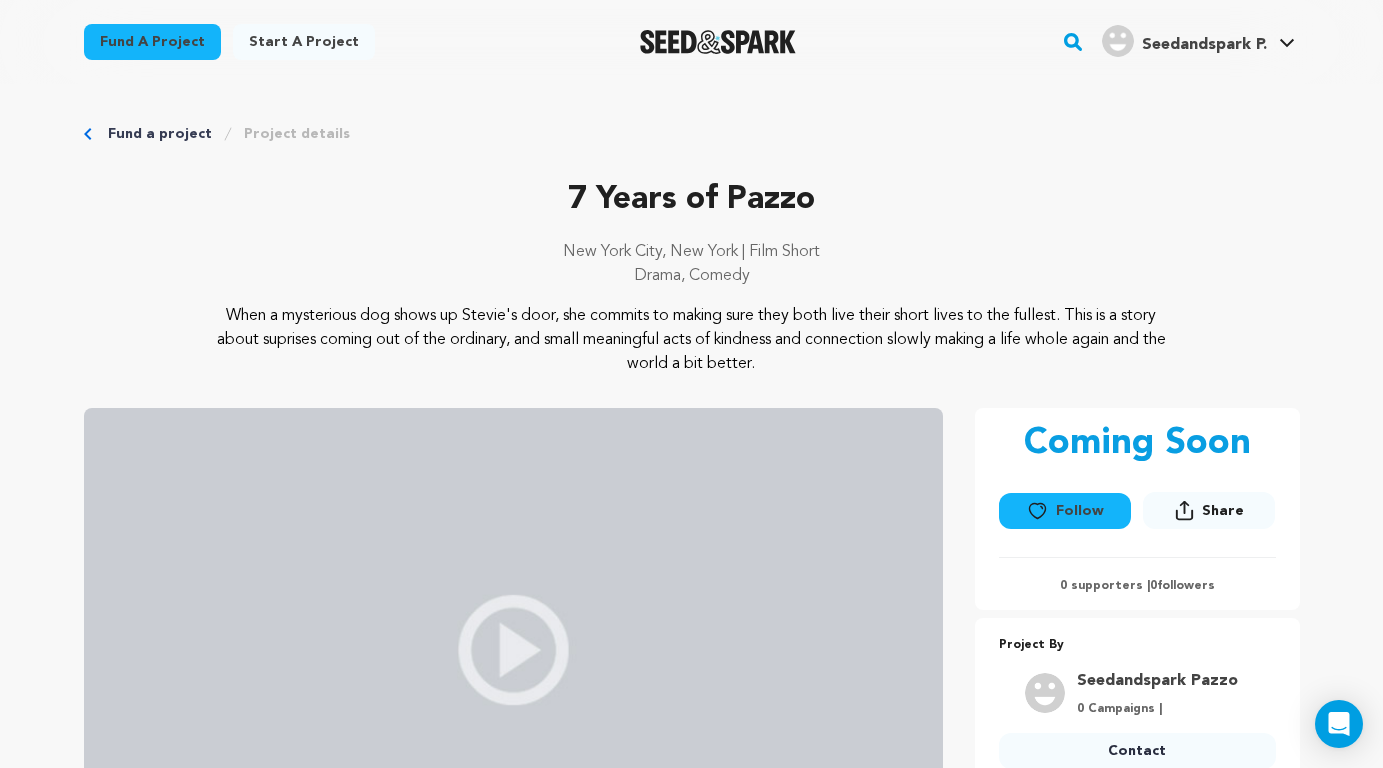 scroll, scrollTop: 0, scrollLeft: 0, axis: both 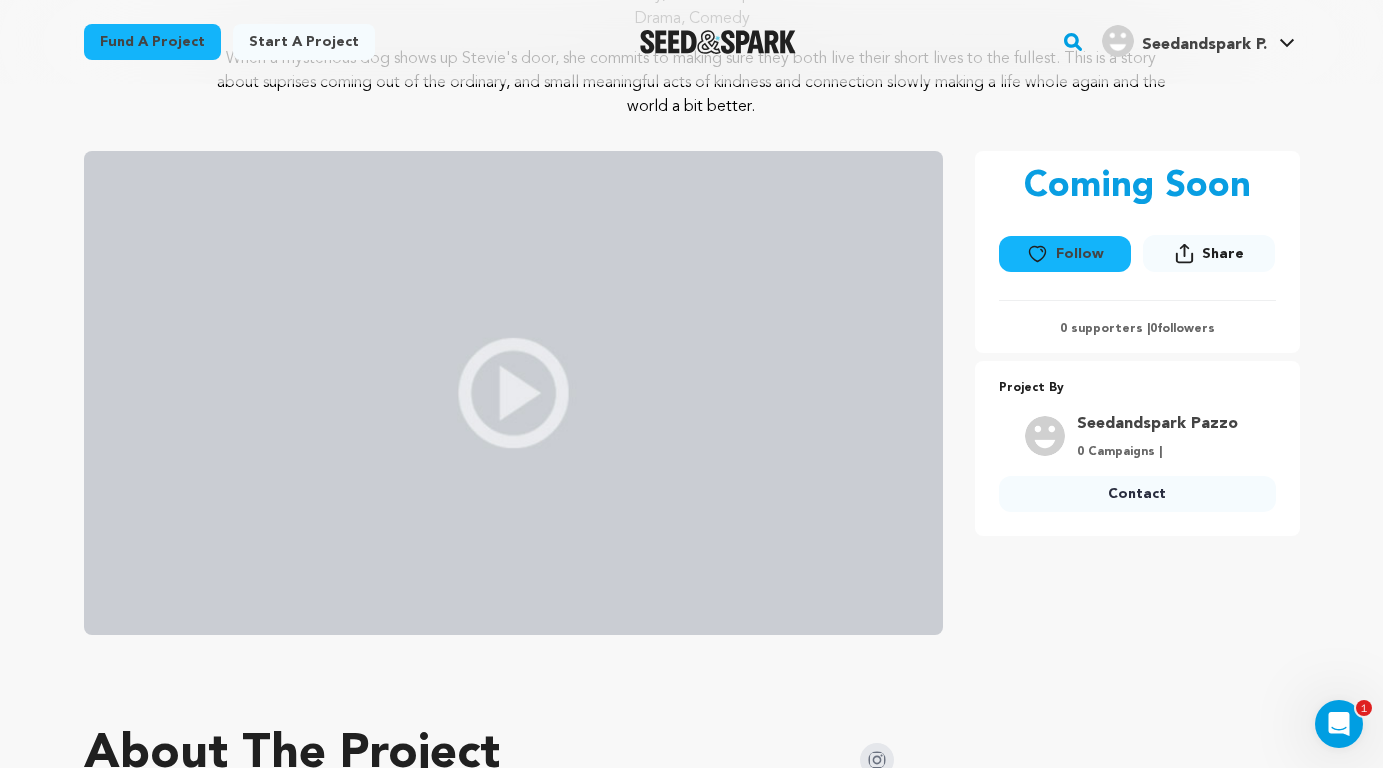 click at bounding box center [513, 393] 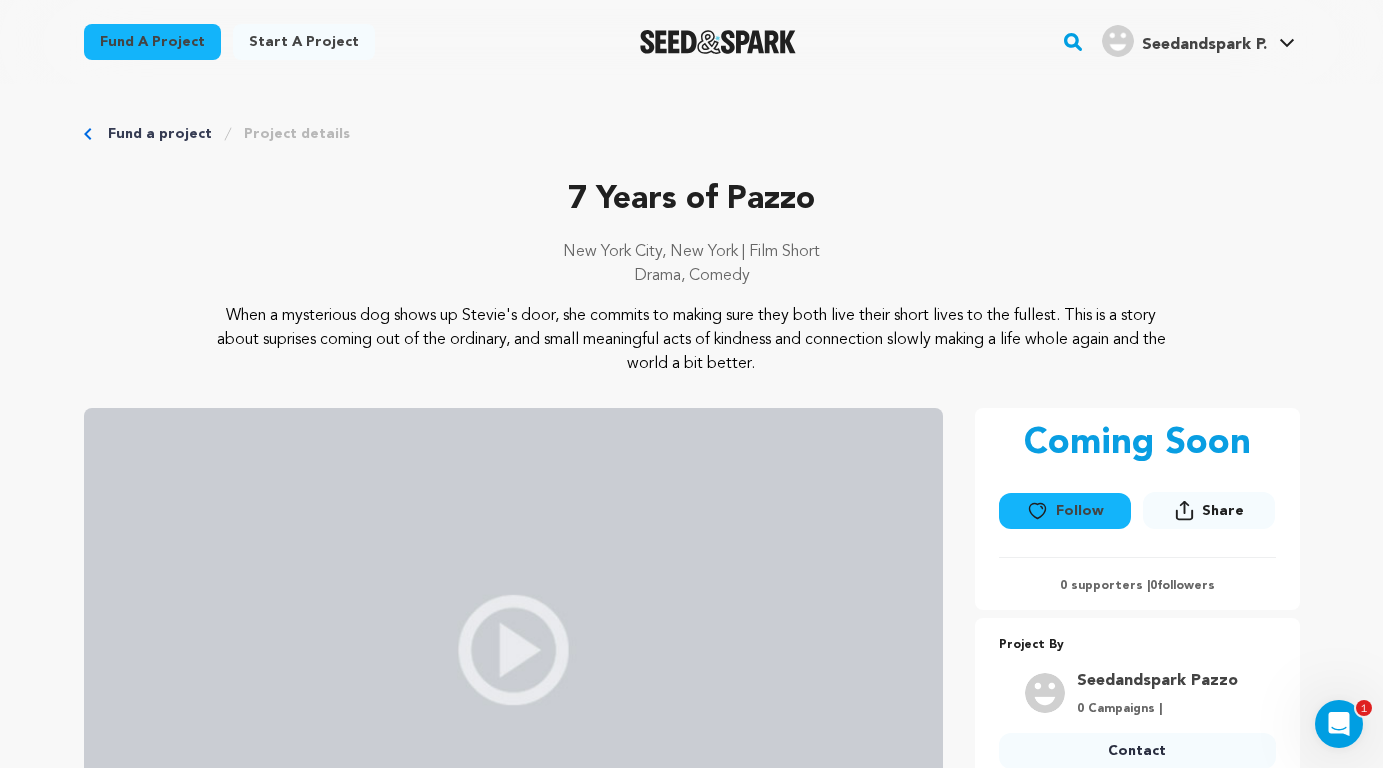 scroll, scrollTop: 0, scrollLeft: 0, axis: both 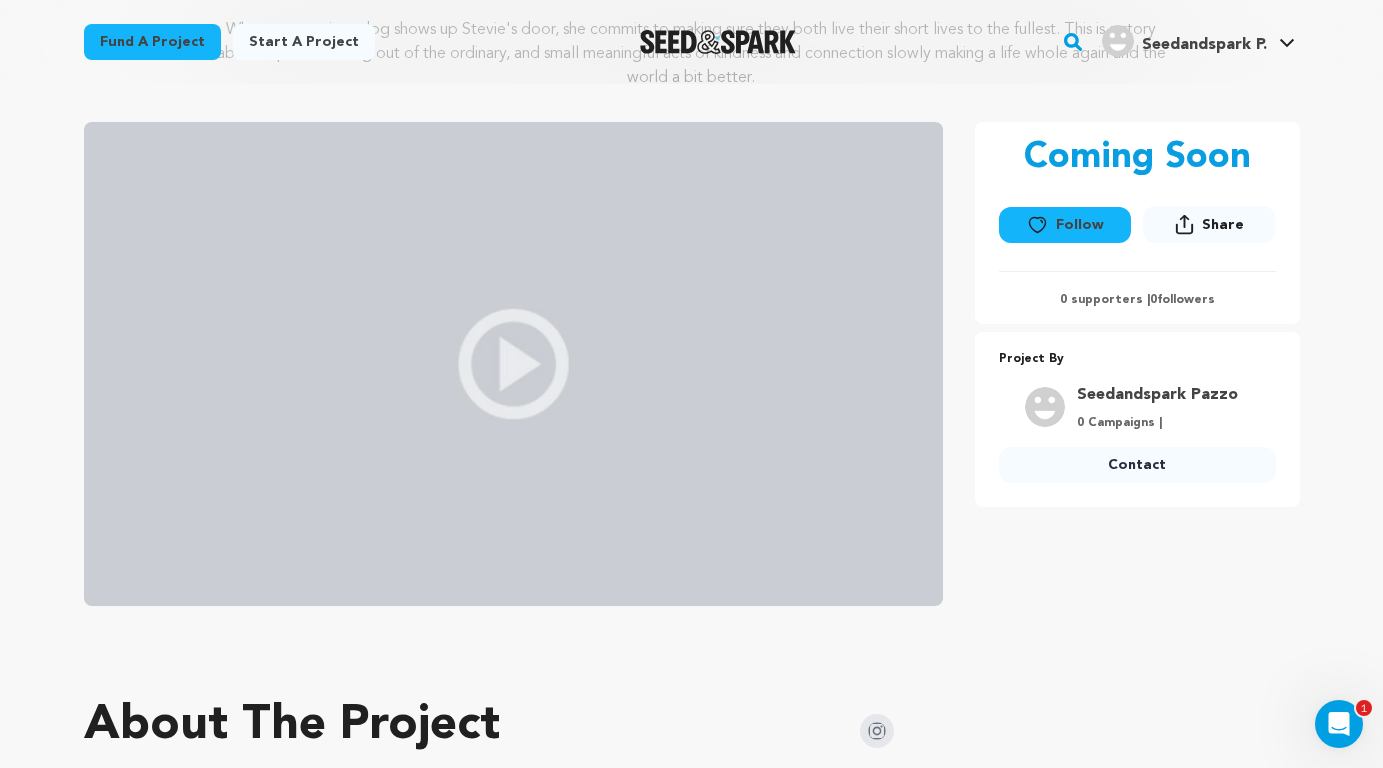 click at bounding box center [513, 364] 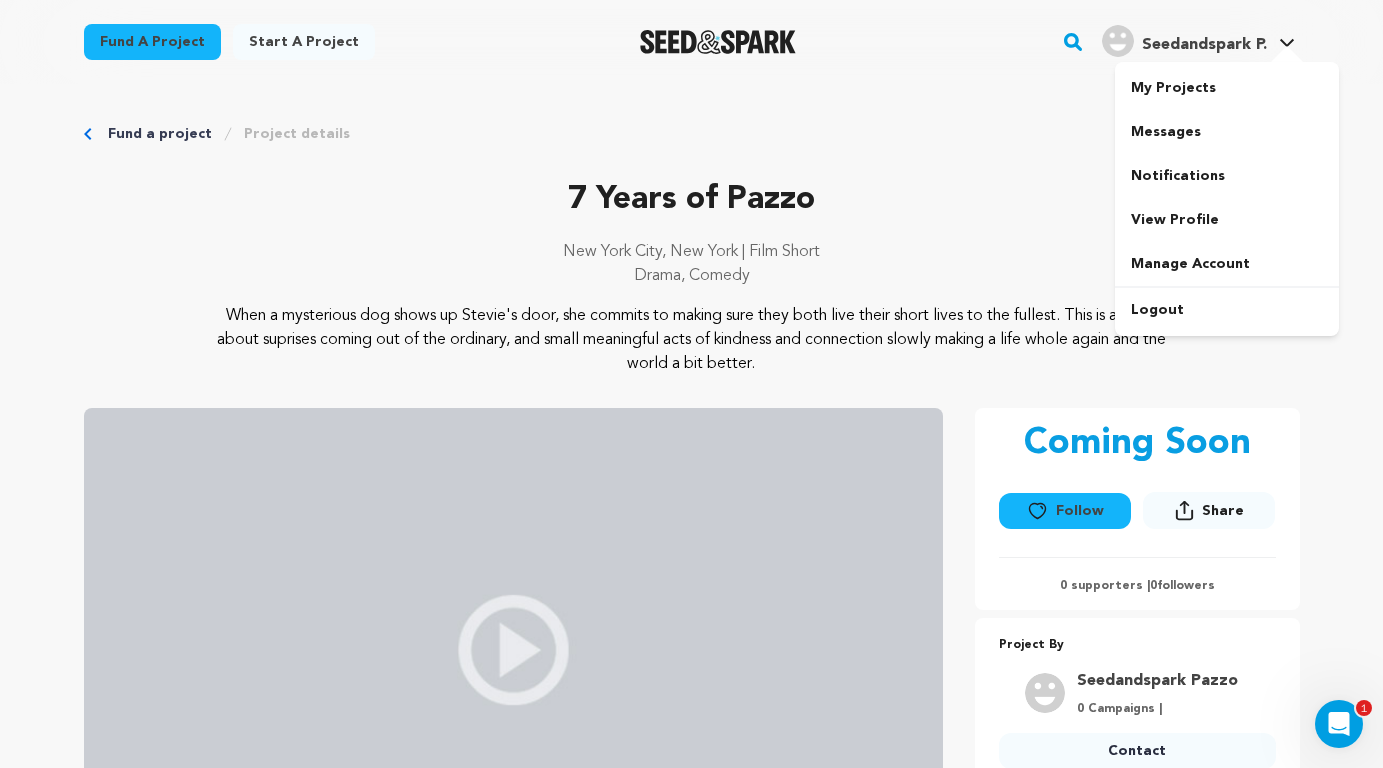 scroll, scrollTop: 0, scrollLeft: 0, axis: both 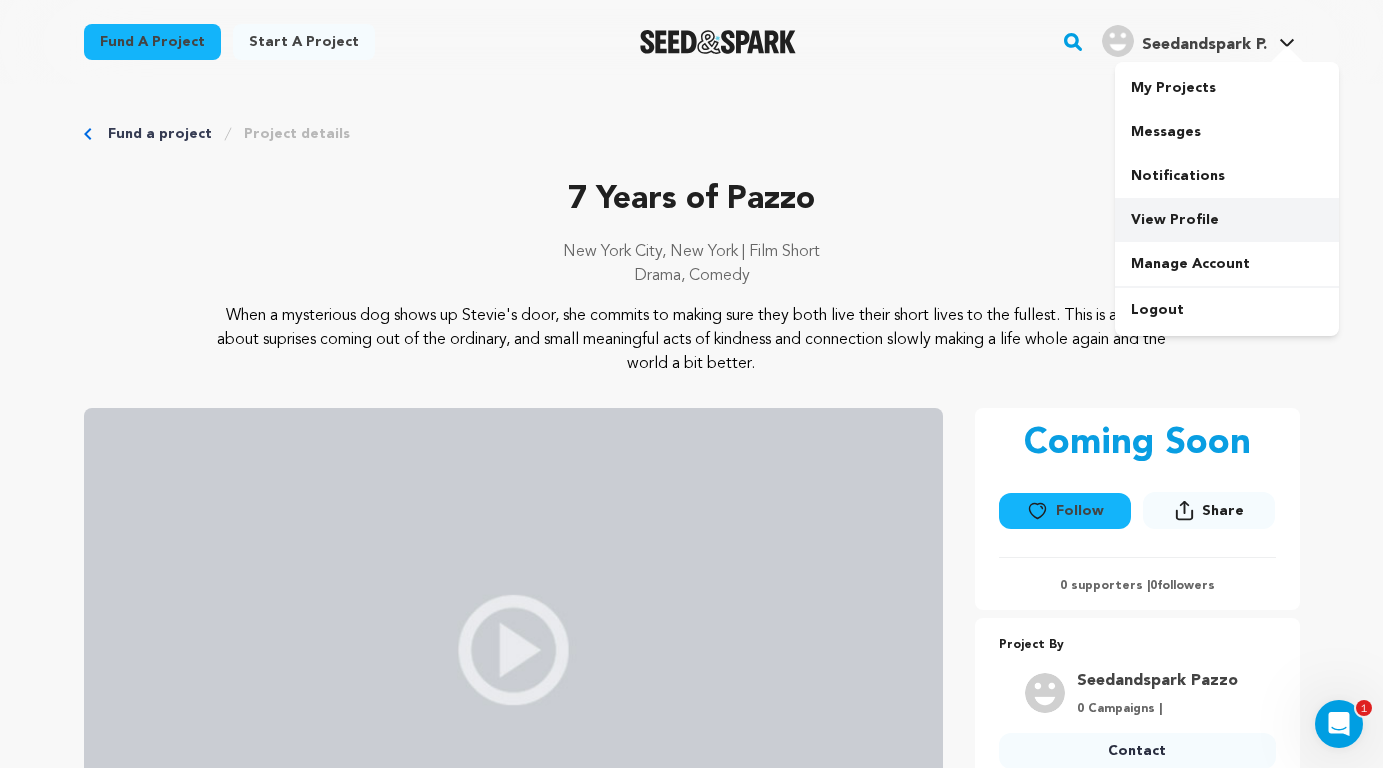 click on "View Profile" at bounding box center [1227, 220] 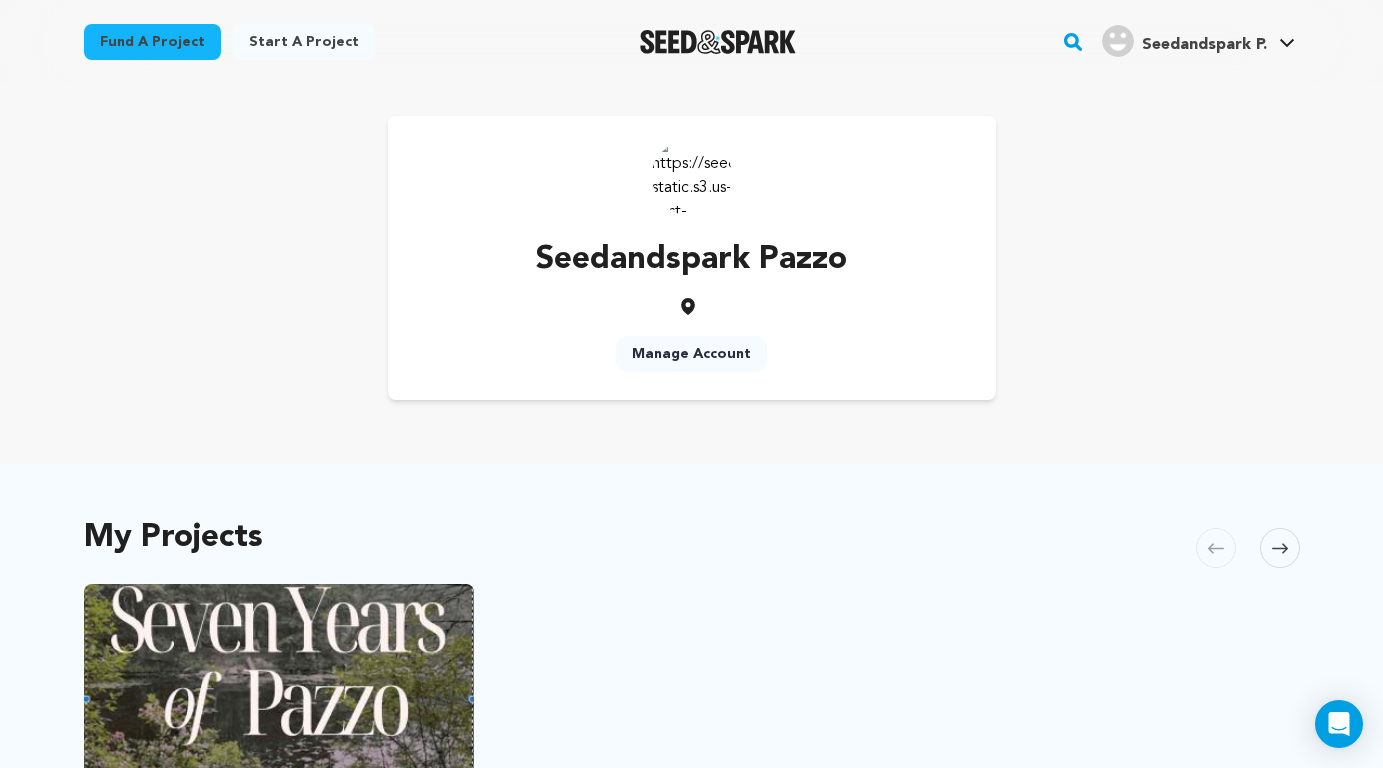 scroll, scrollTop: 0, scrollLeft: 0, axis: both 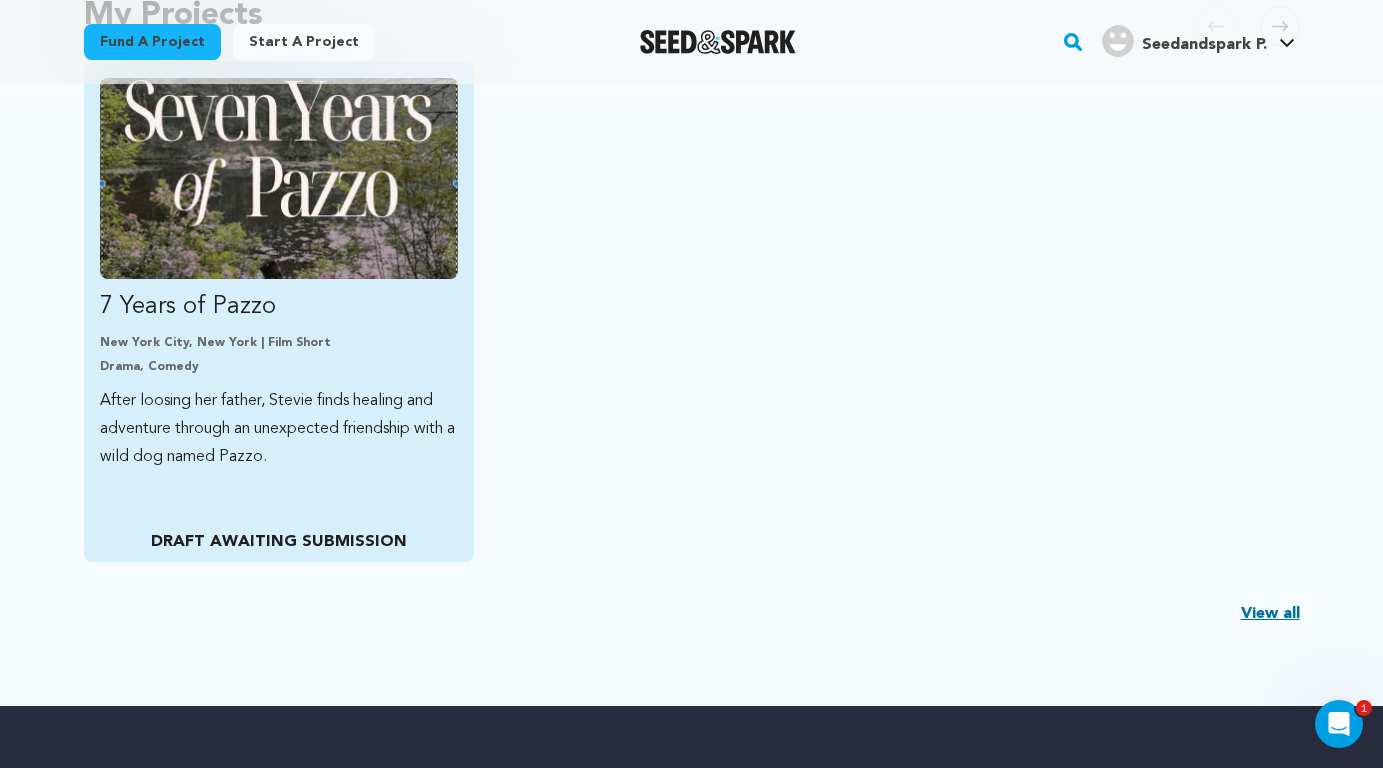 click at bounding box center [279, 178] 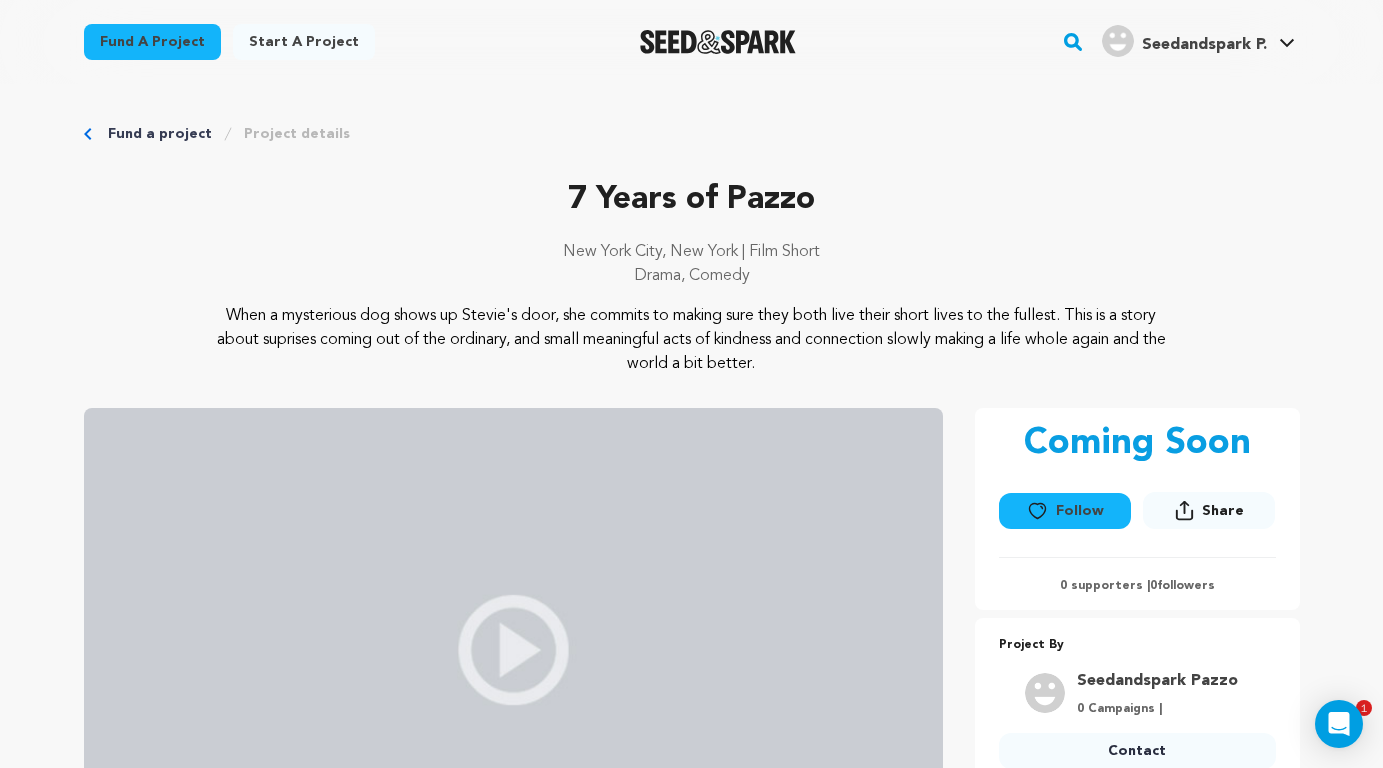 click at bounding box center [513, 650] 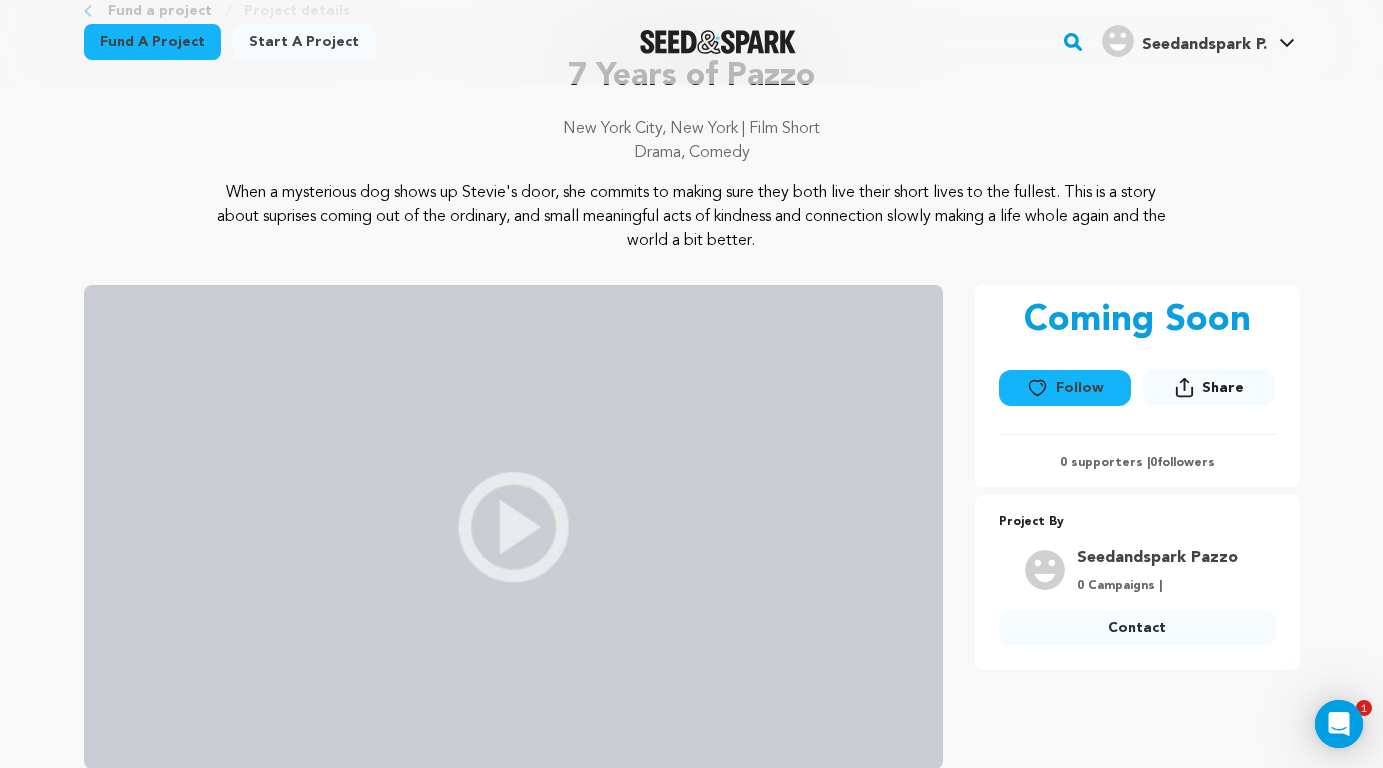scroll, scrollTop: 0, scrollLeft: 0, axis: both 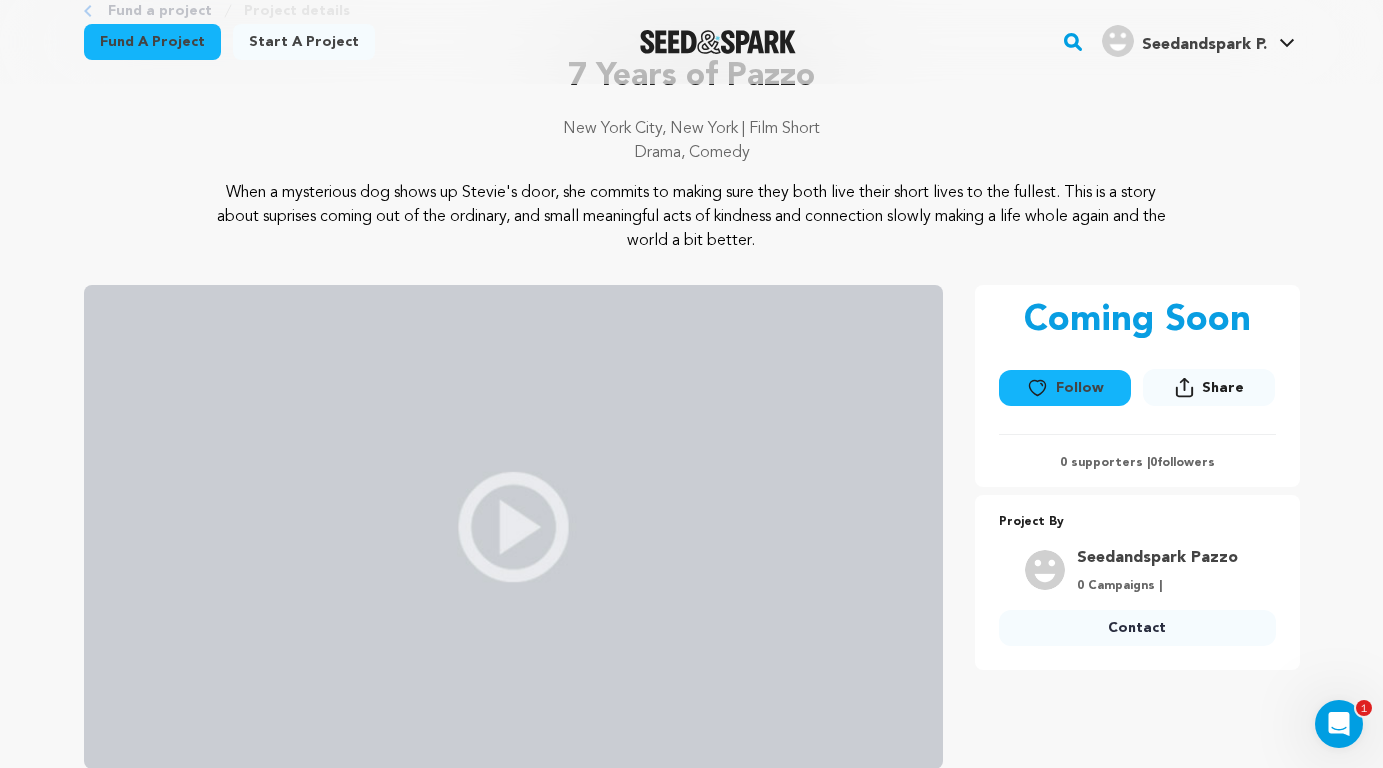 click on "Contact" at bounding box center [1137, 628] 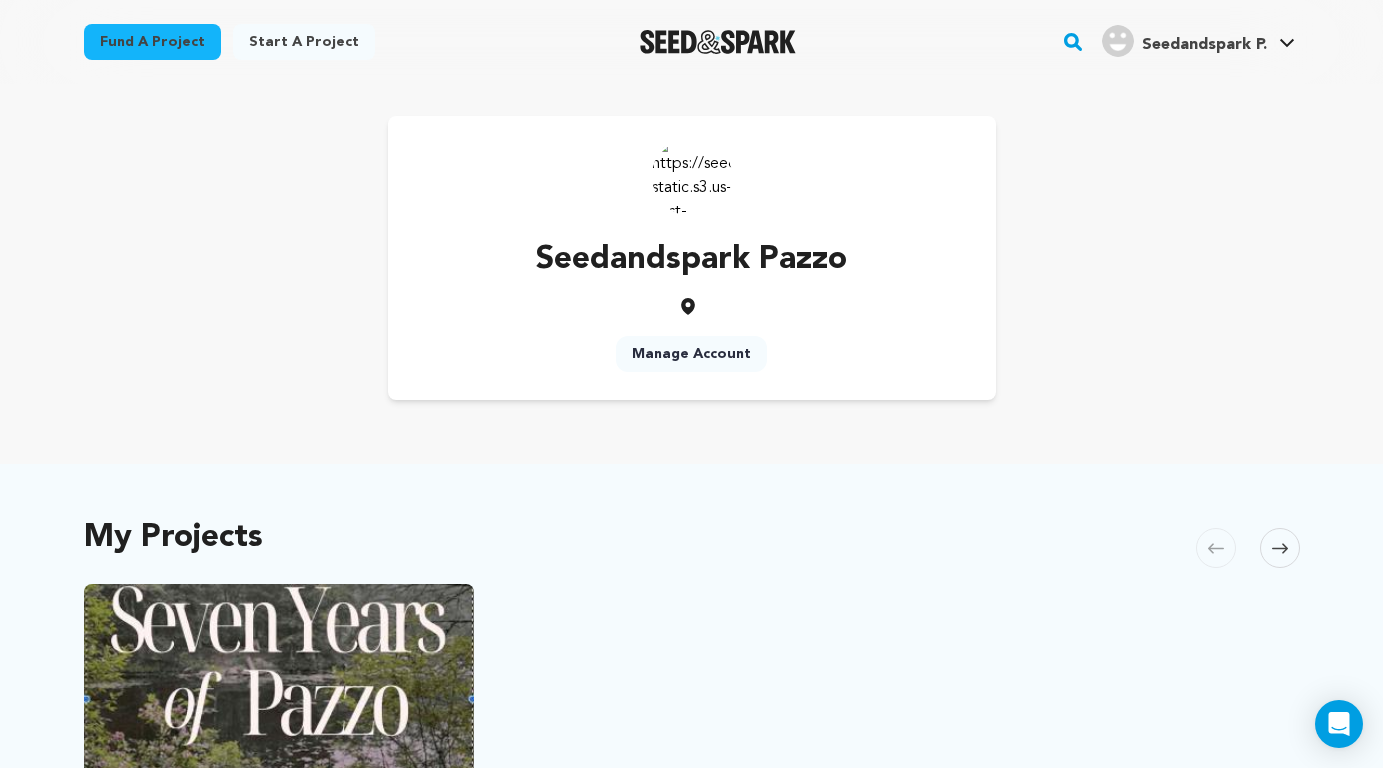 scroll, scrollTop: 0, scrollLeft: 0, axis: both 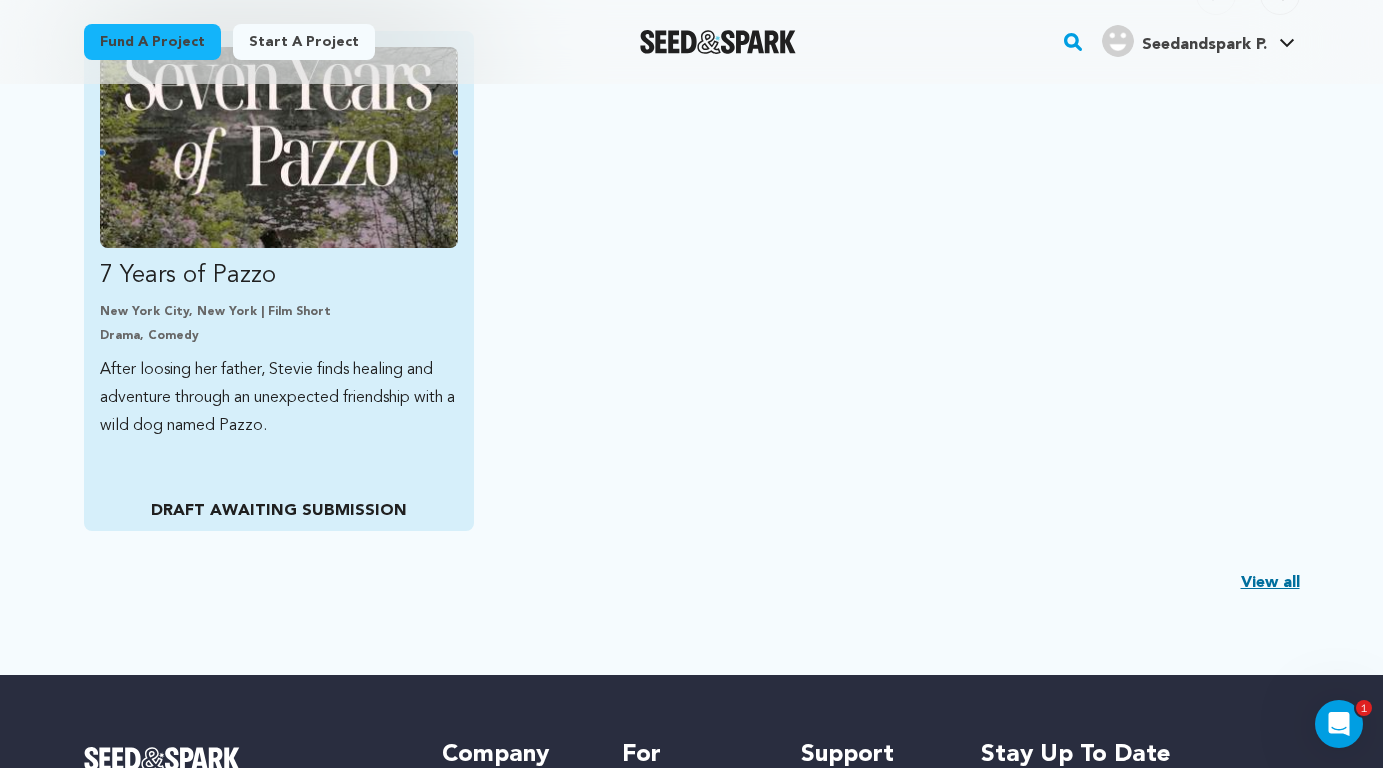 click on "New York City, New York | Film Short
Drama, Comedy" at bounding box center (279, 324) 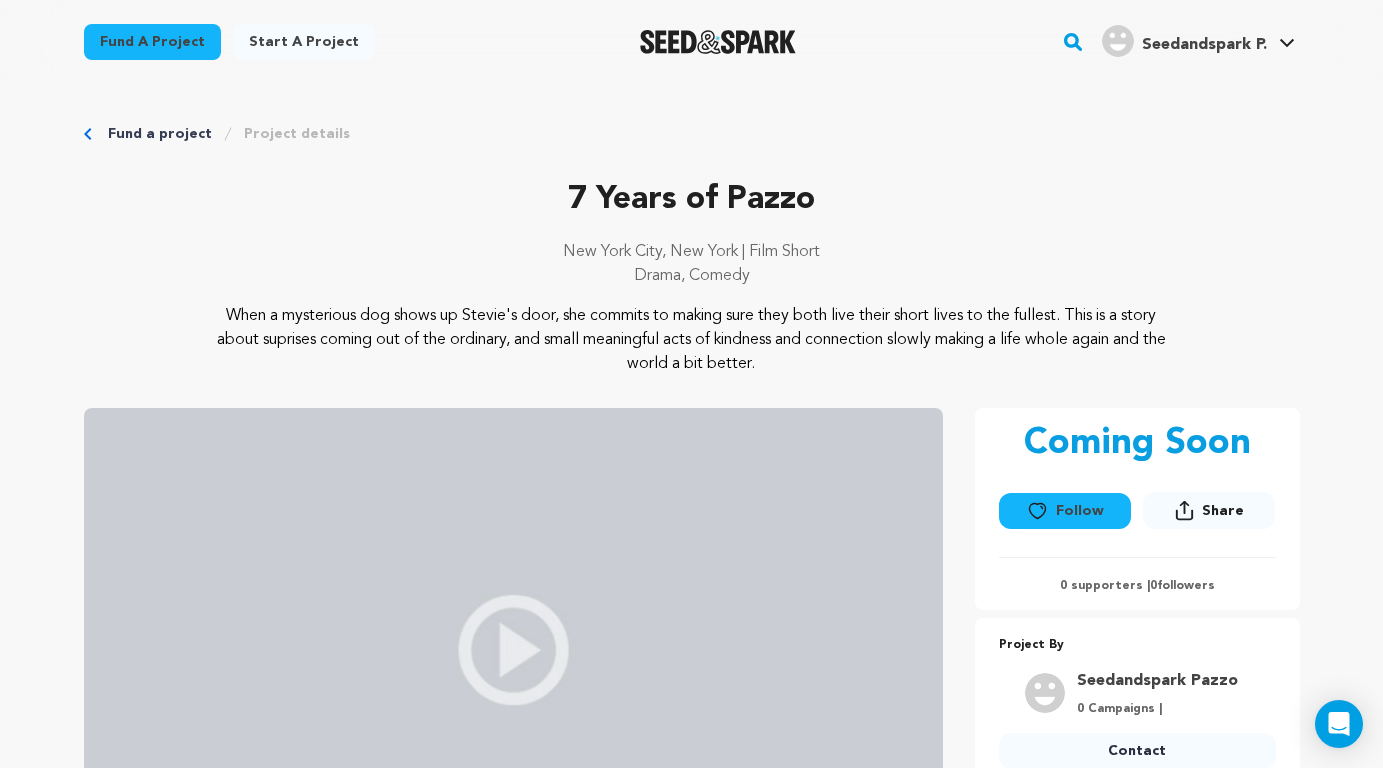 scroll, scrollTop: 0, scrollLeft: 0, axis: both 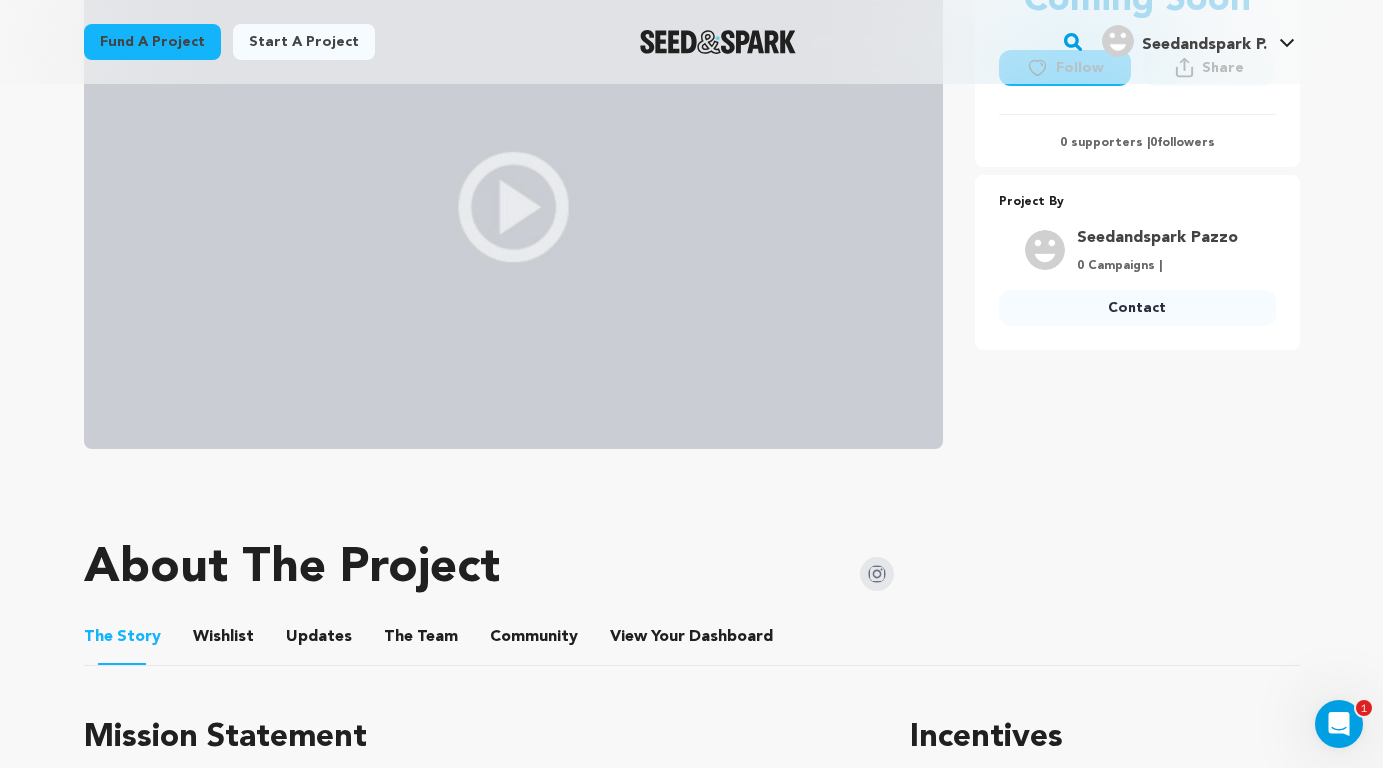 click at bounding box center [513, 207] 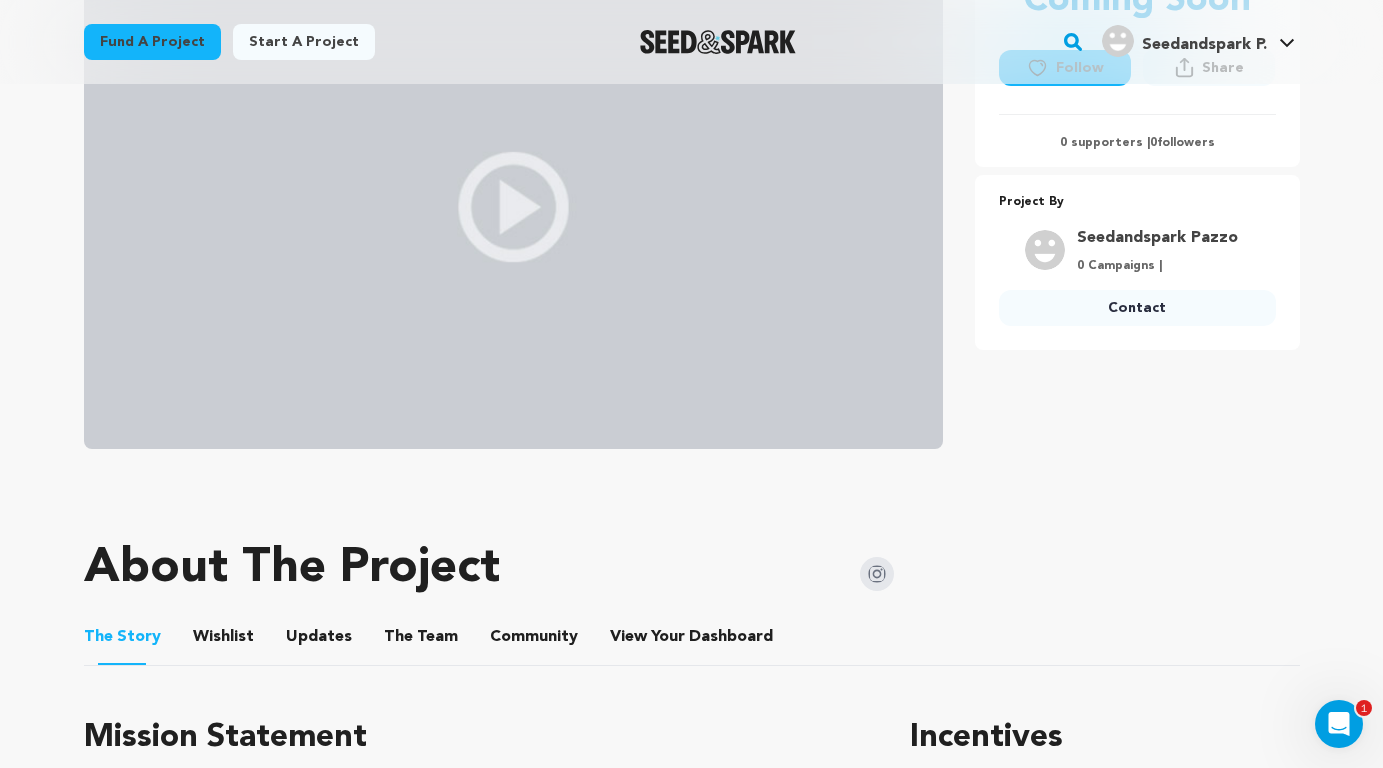 click on "Start a project" at bounding box center (304, 42) 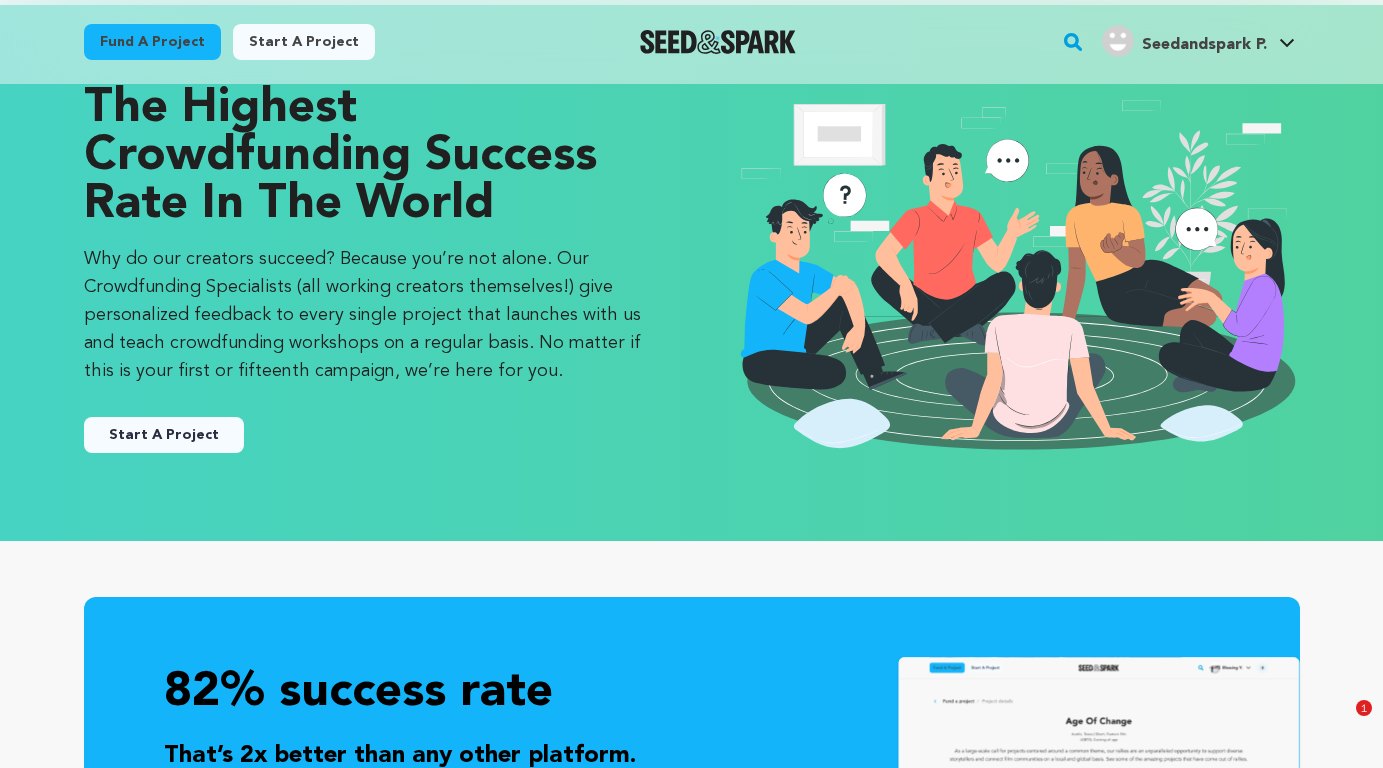 scroll, scrollTop: 146, scrollLeft: 0, axis: vertical 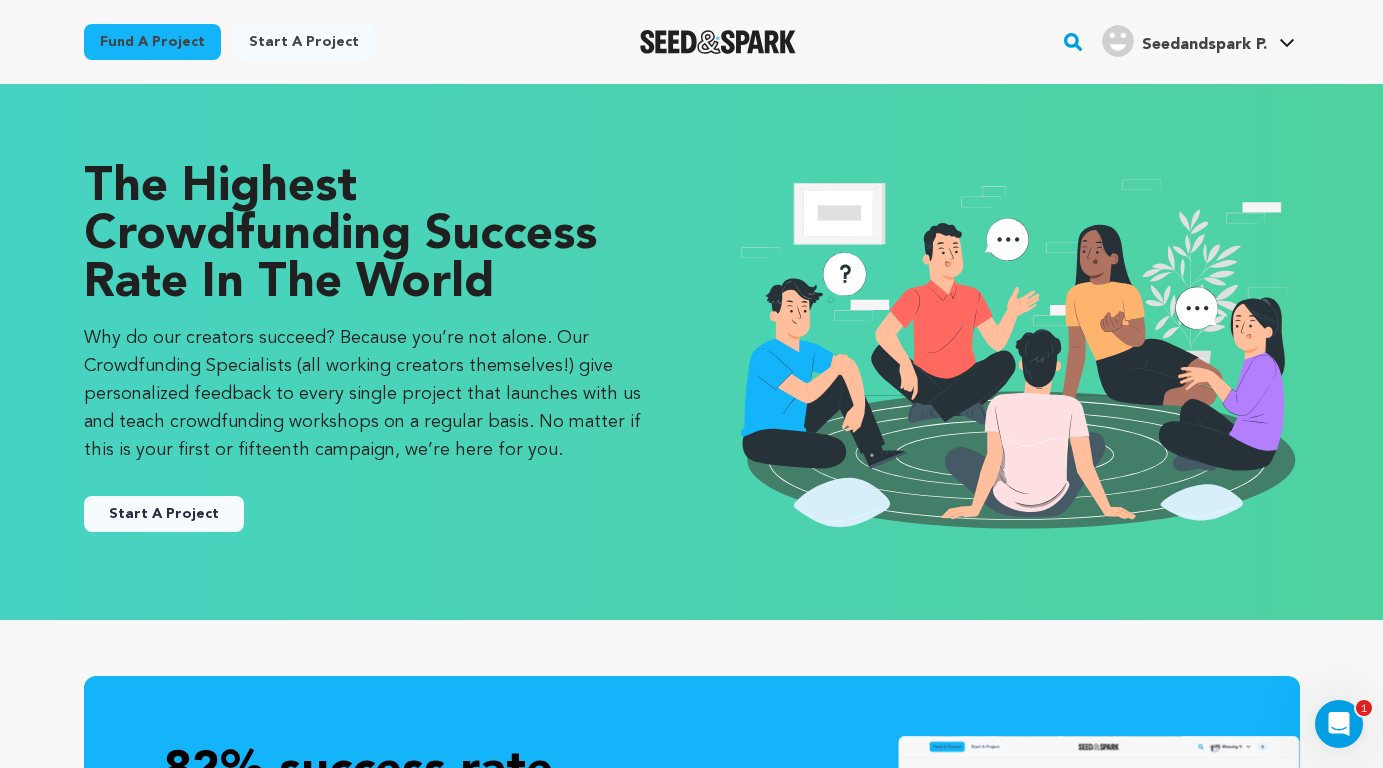 click on "The Highest Crowdfunding Success Rate in the World
Why do our creators succeed? Because you’re not alone. Our Crowdfunding Specialists (all
working creators themselves!) give personalized feedback to every single project that
launches with us and teach crowdfunding workshops on a regular basis. No matter if this is
your first or fifteenth campaign, we’re here for you.
Start A Project" at bounding box center (692, 352) 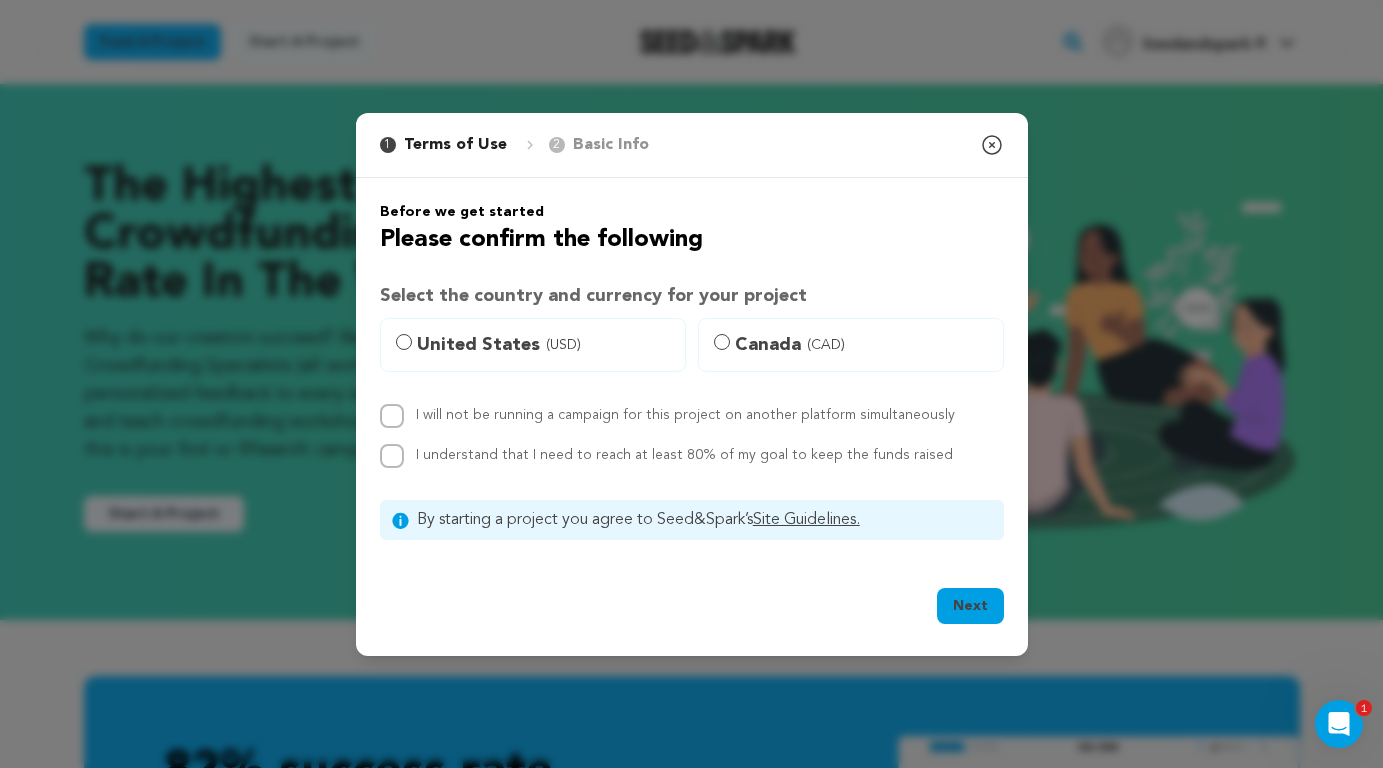 click 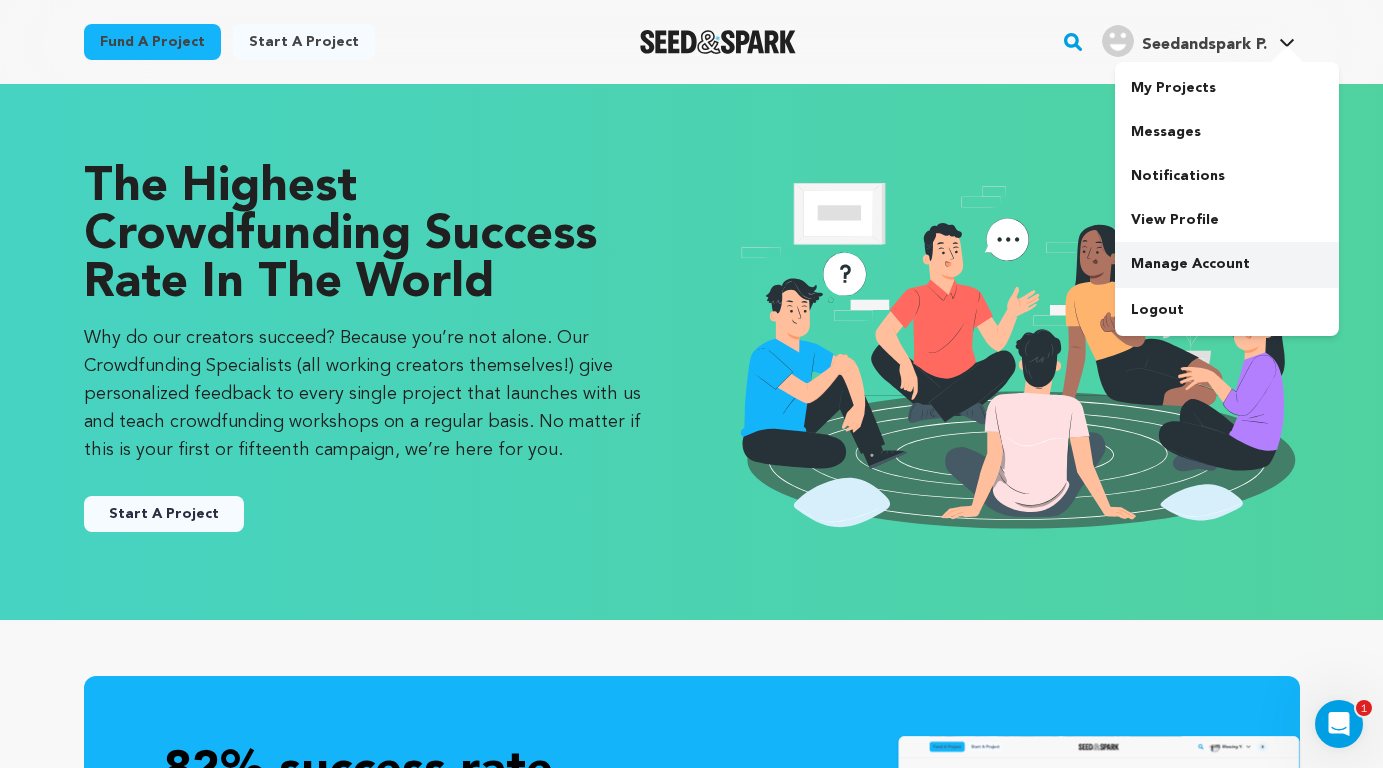 click on "Manage Account" at bounding box center [1227, 264] 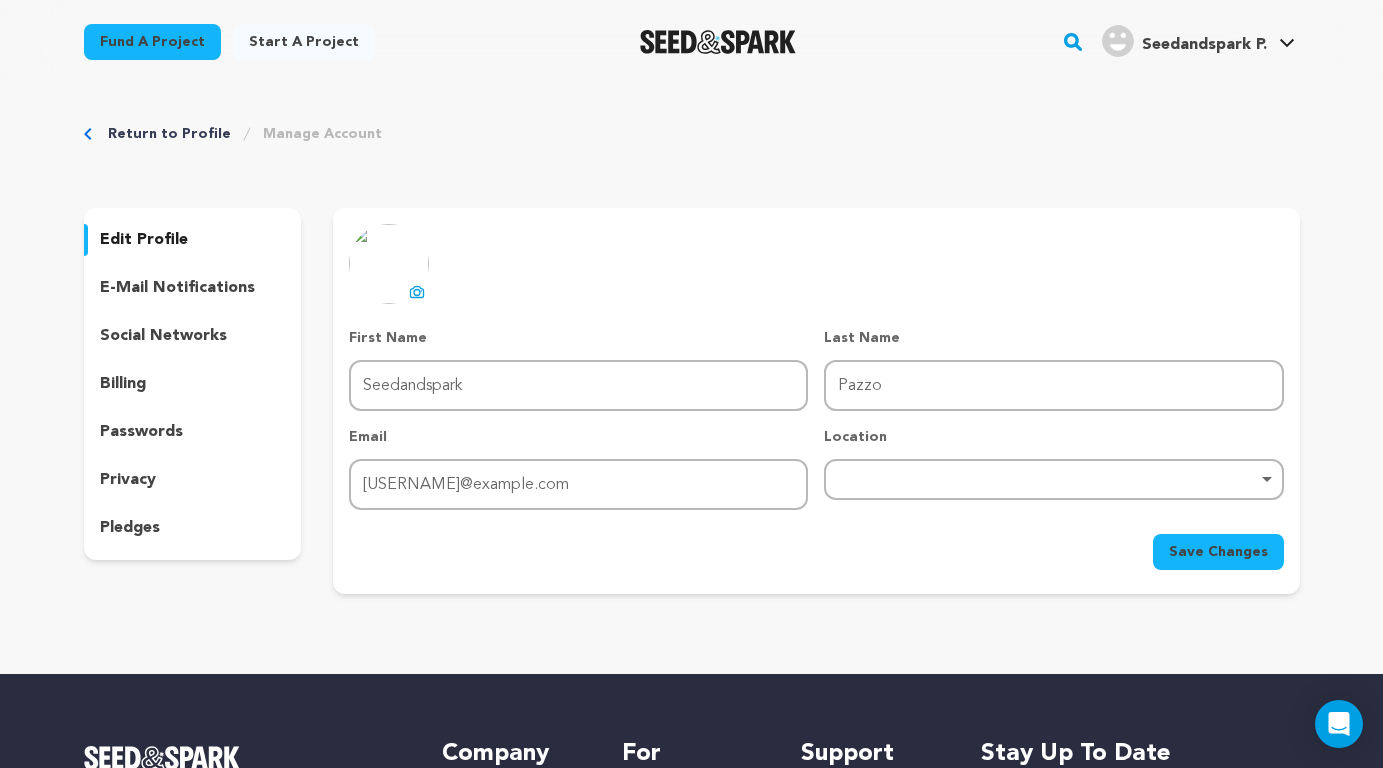 scroll, scrollTop: 5, scrollLeft: 0, axis: vertical 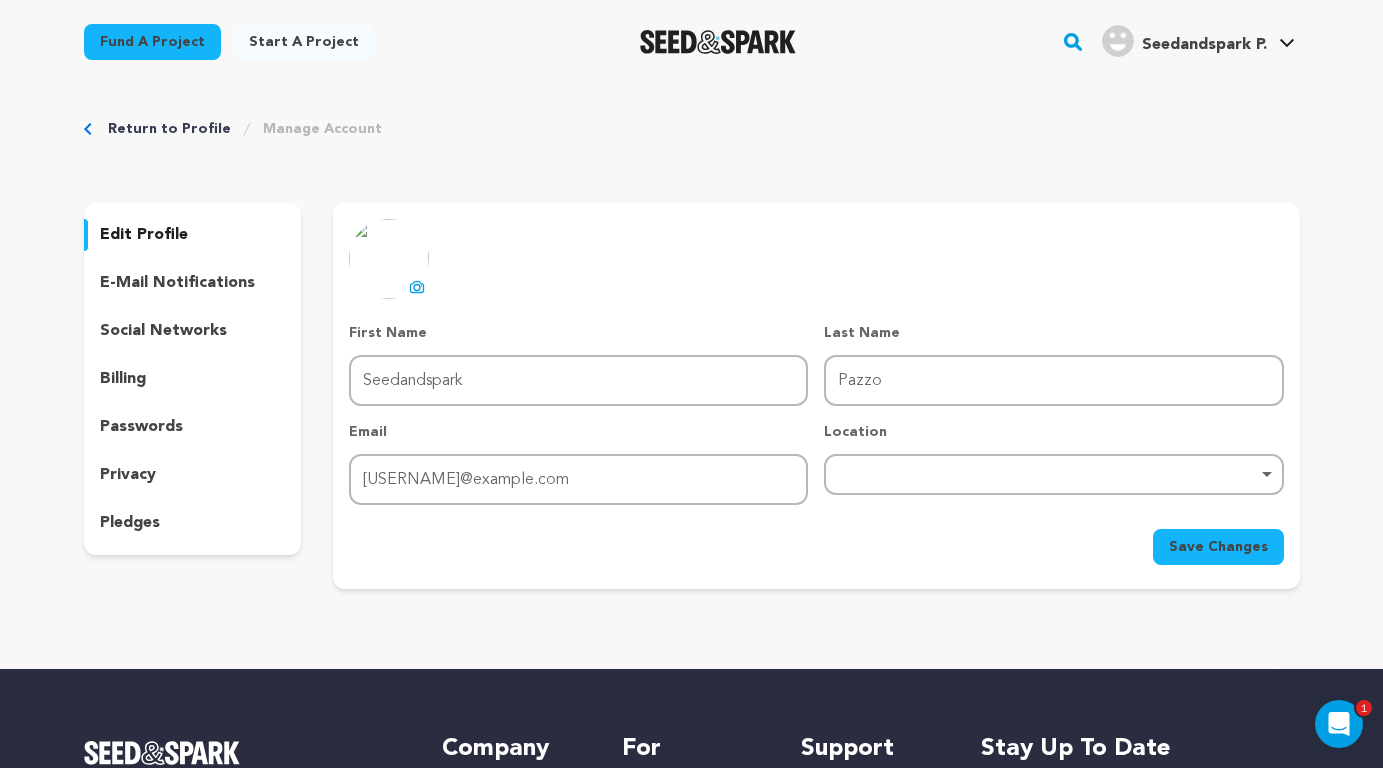 click on "Start a project" at bounding box center [304, 42] 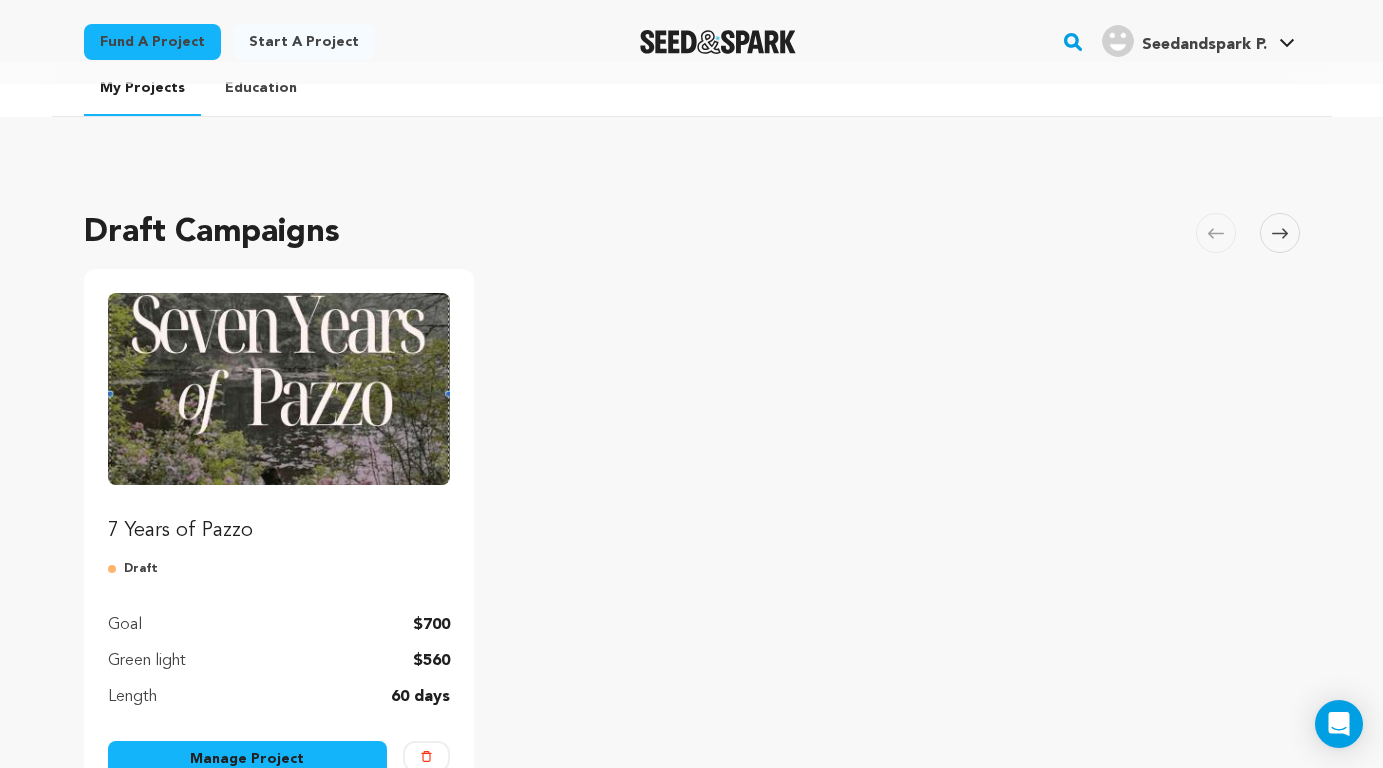 scroll, scrollTop: 80, scrollLeft: 0, axis: vertical 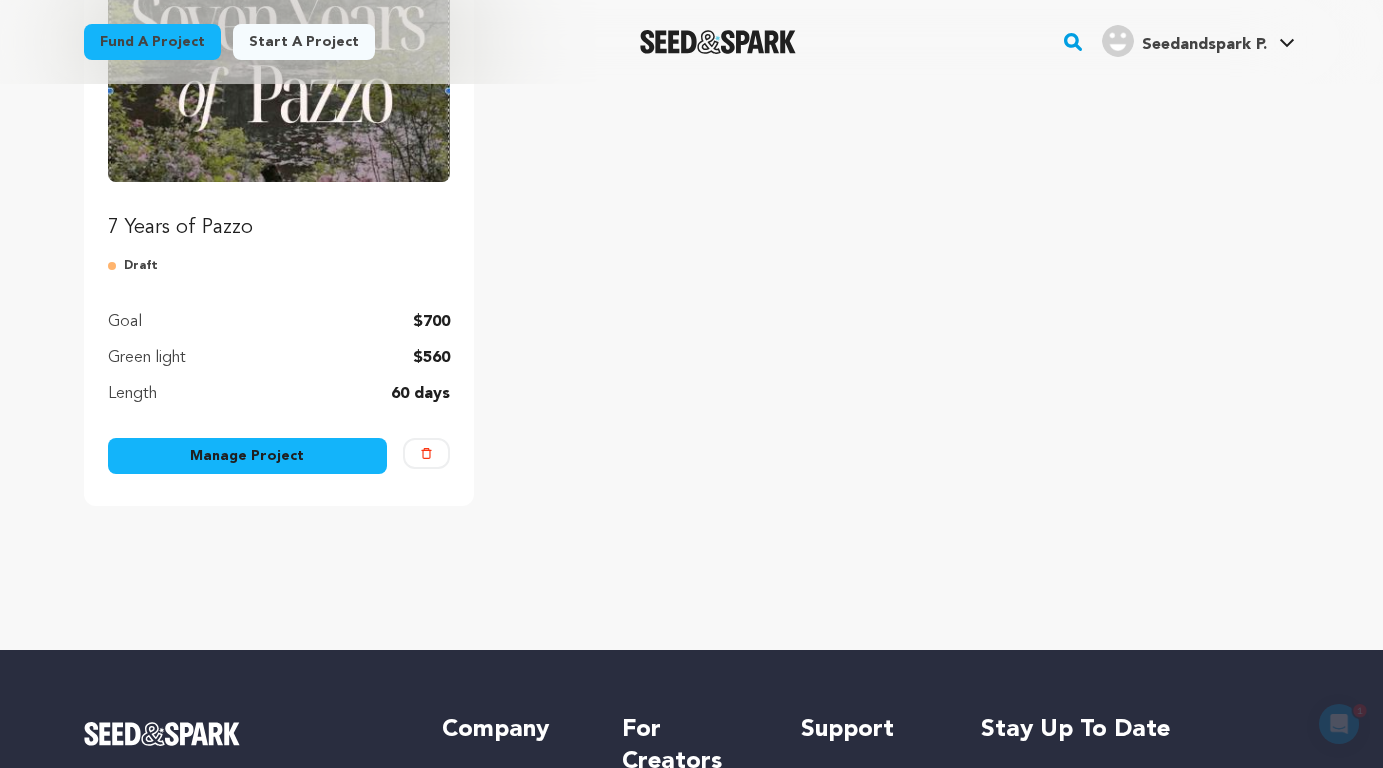 click on "Manage Project" at bounding box center (248, 456) 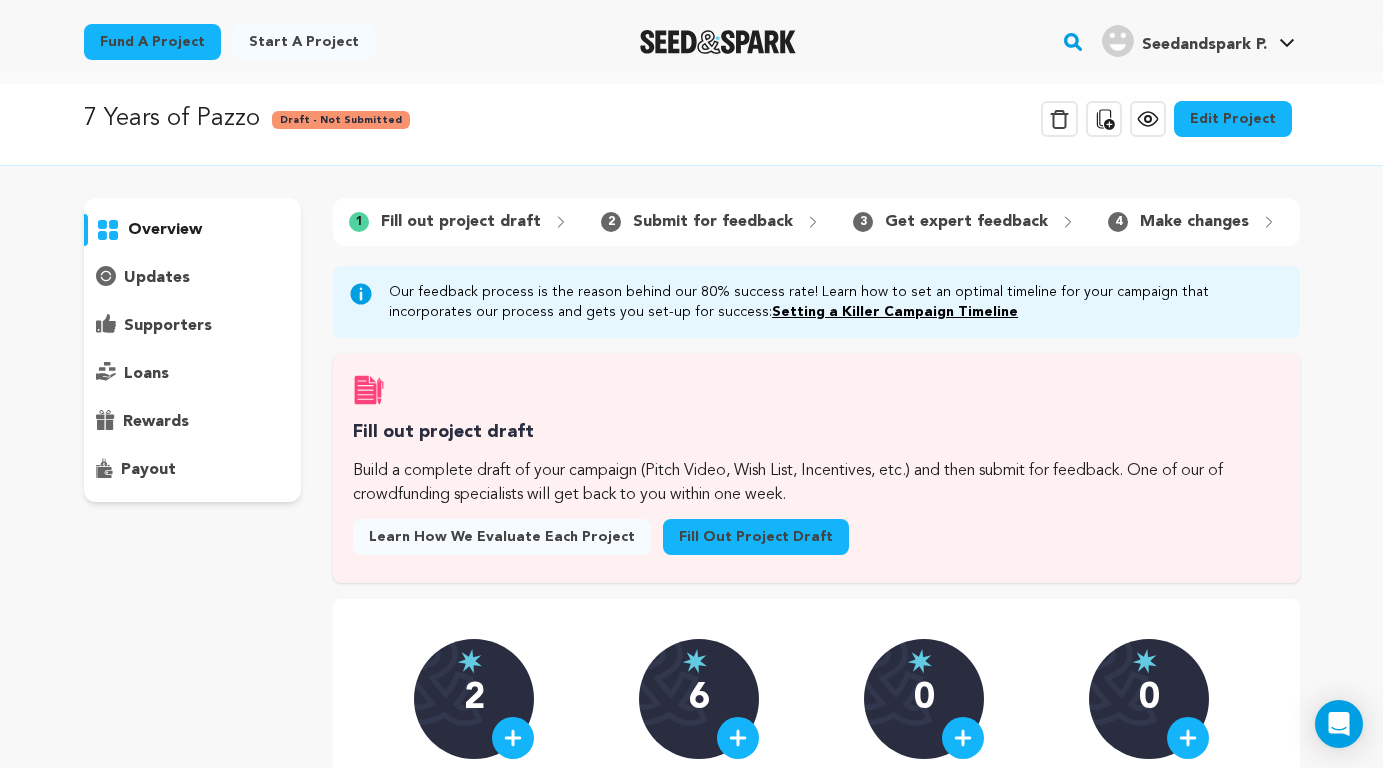 scroll, scrollTop: 13, scrollLeft: 0, axis: vertical 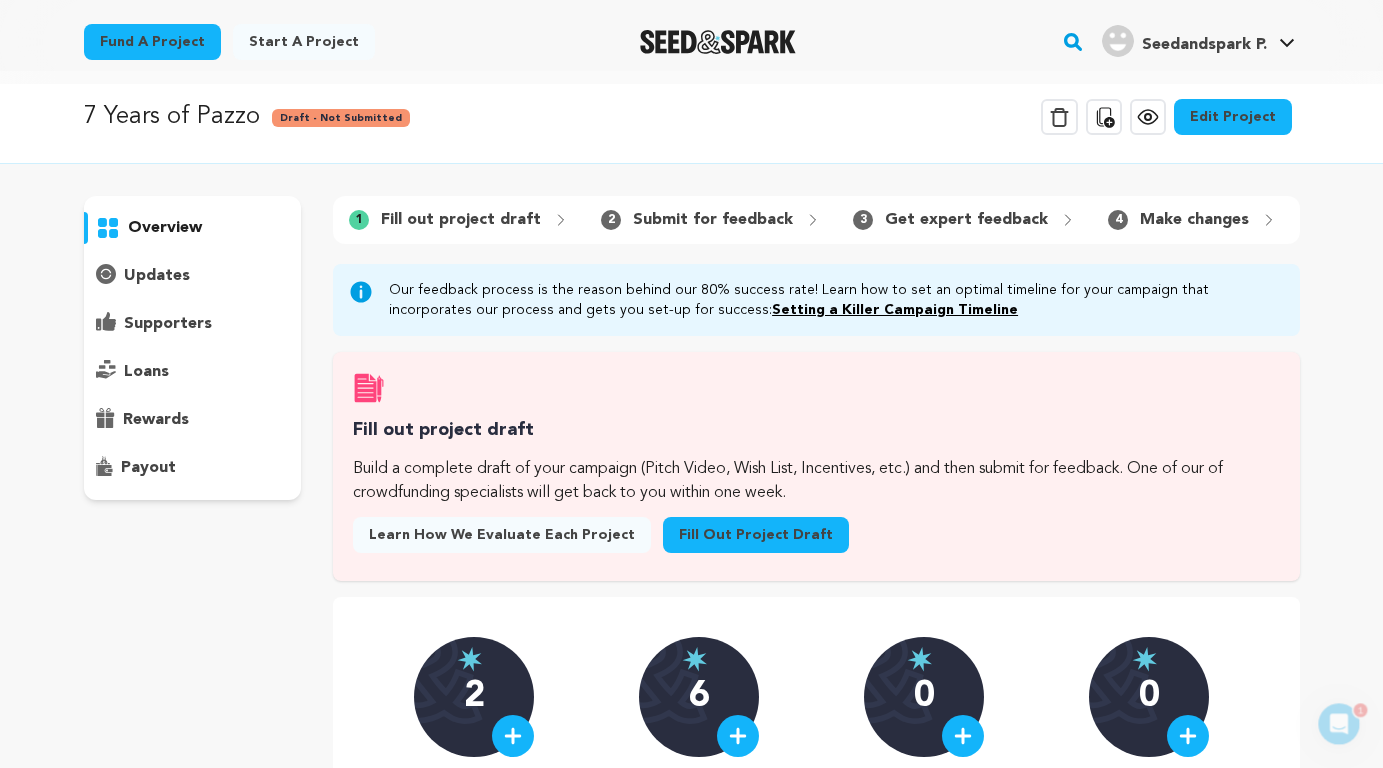 click on "rewards" at bounding box center (156, 420) 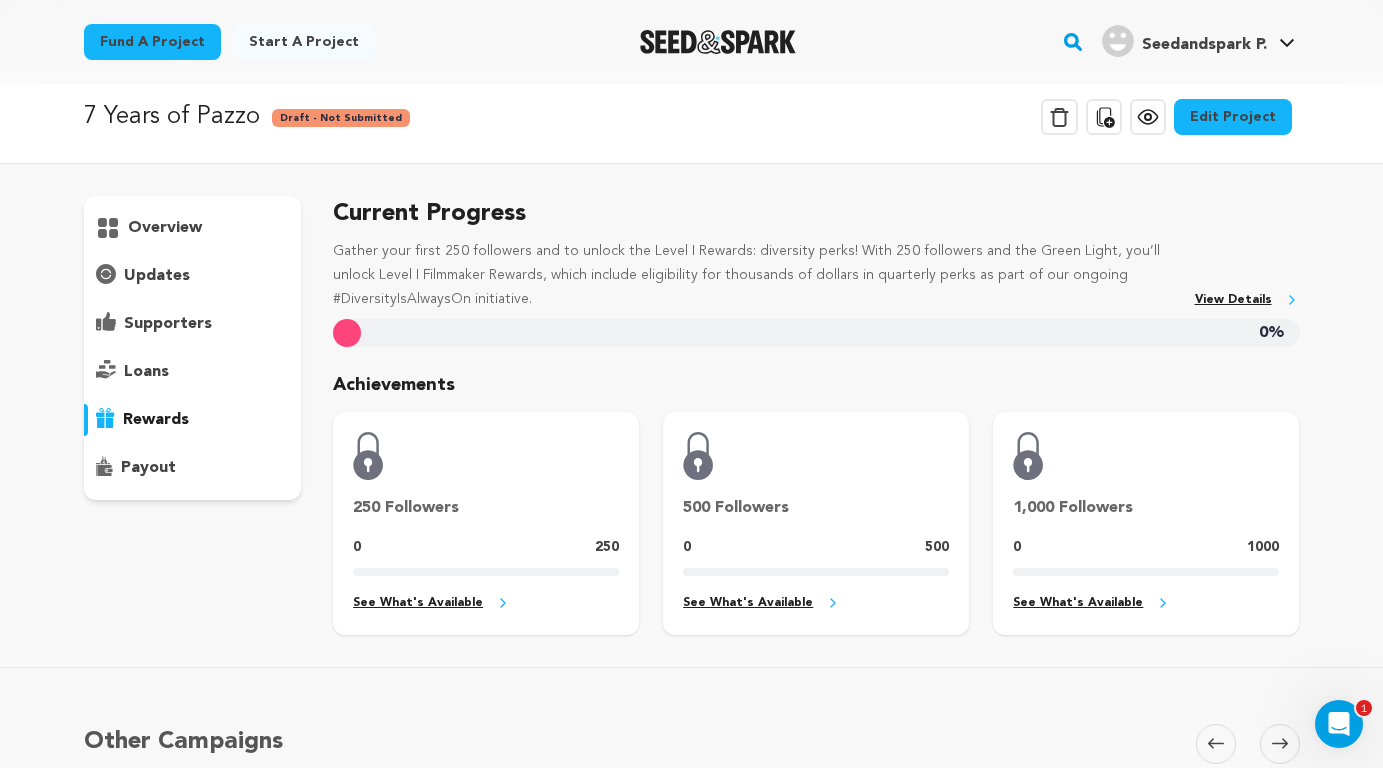 click on "payout" at bounding box center [148, 468] 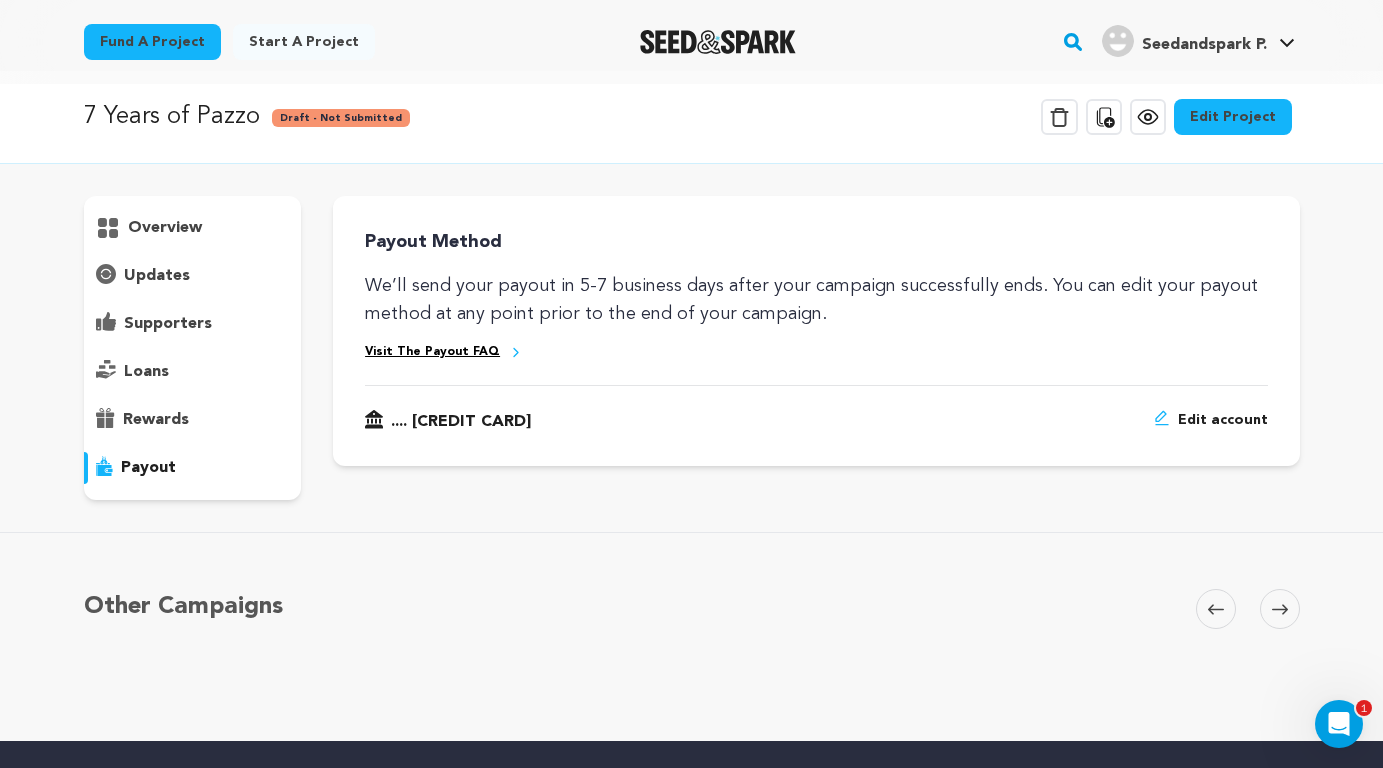 click on "rewards" at bounding box center [156, 420] 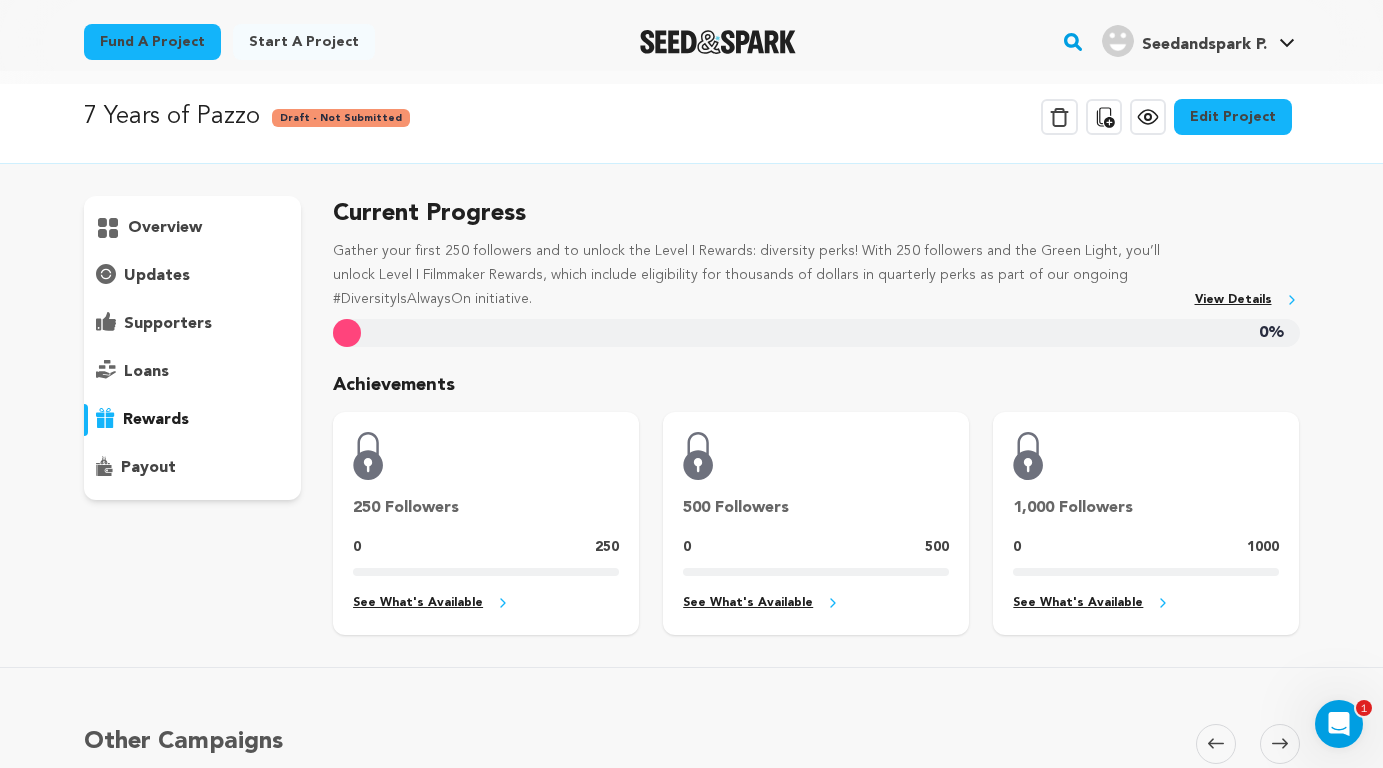 click on "loans" at bounding box center (193, 372) 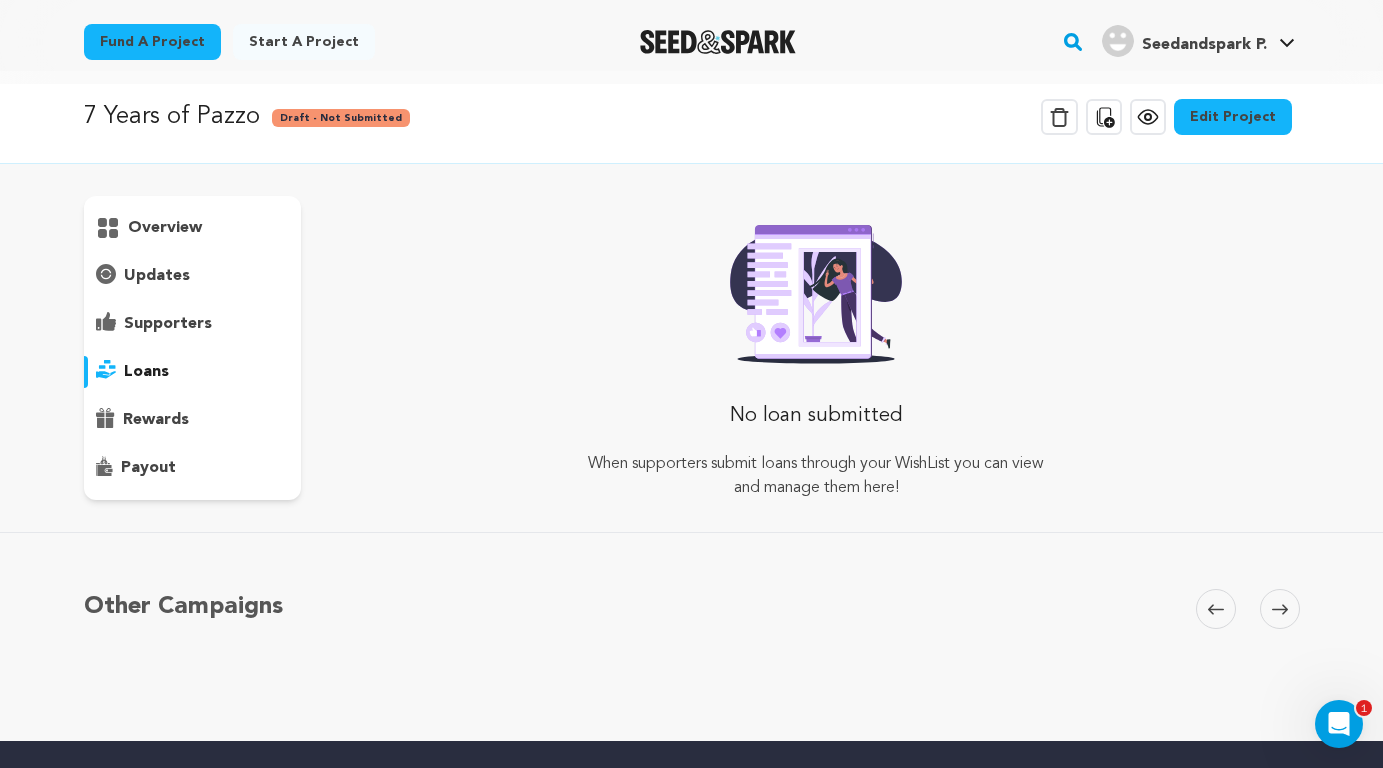 click on "supporters" at bounding box center [168, 324] 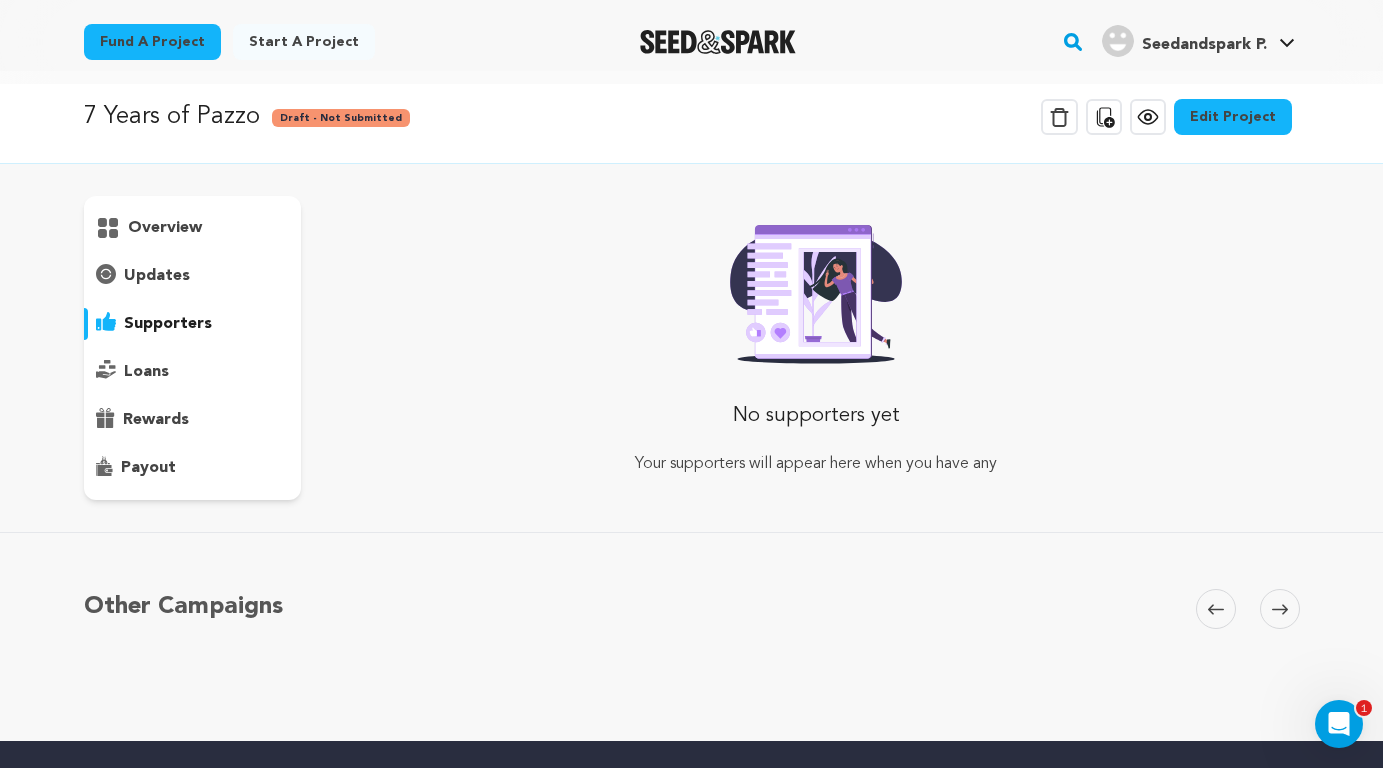 click on "updates" at bounding box center (157, 276) 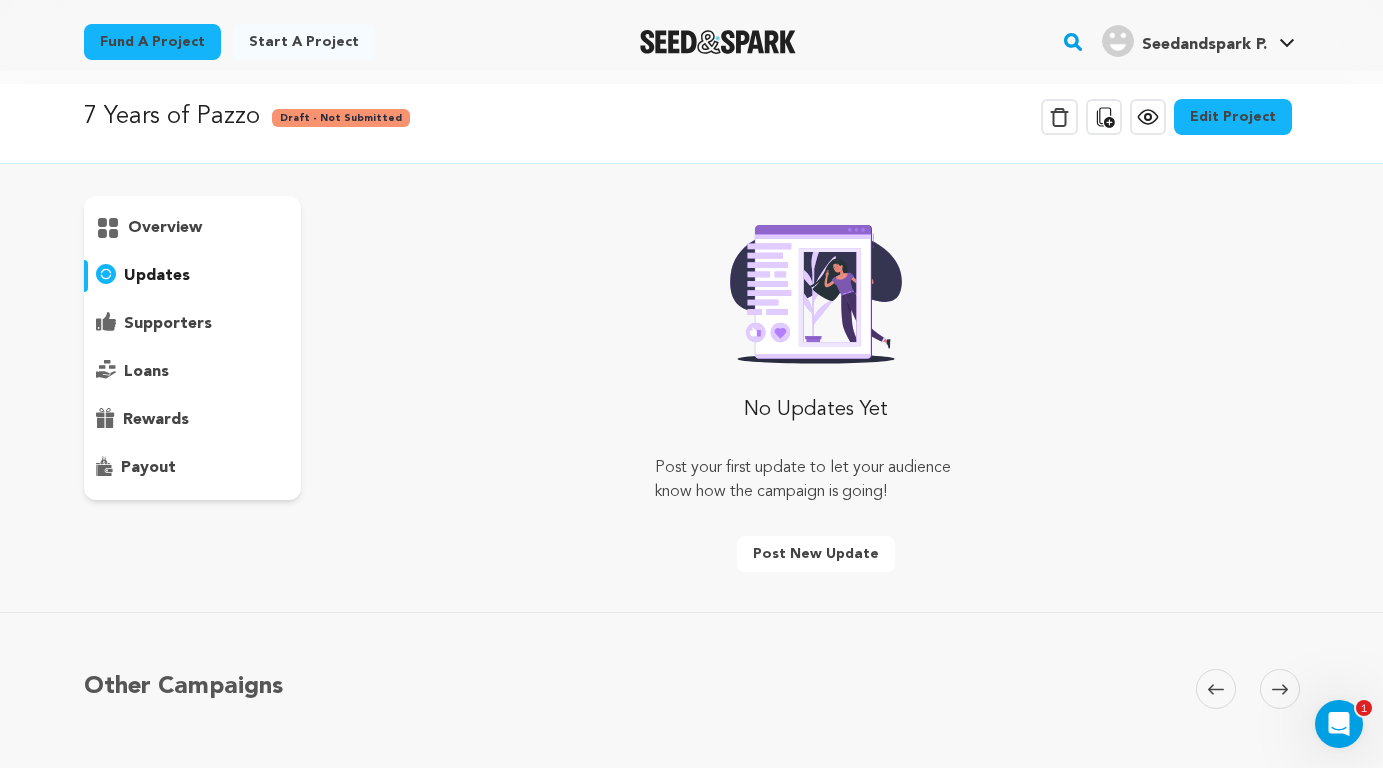 click on "overview" at bounding box center [165, 228] 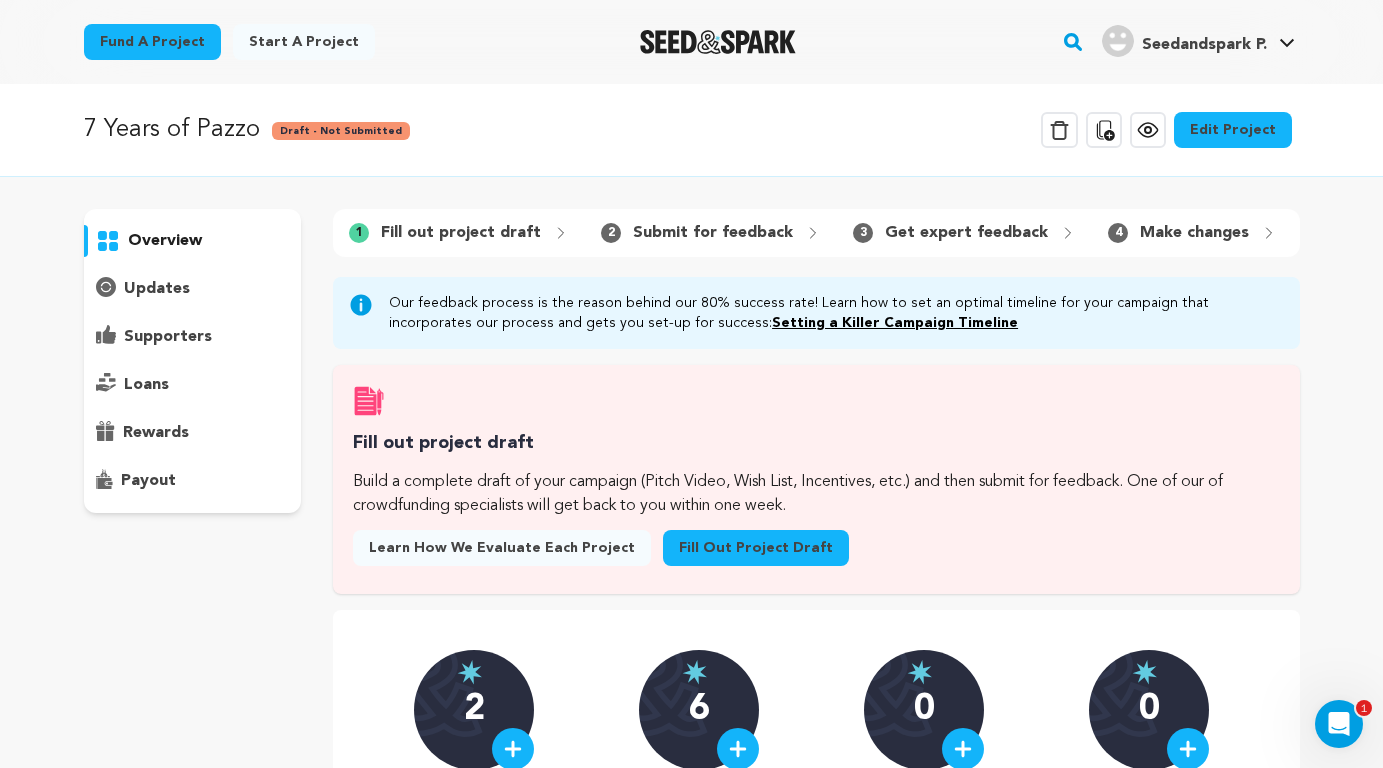 scroll, scrollTop: 0, scrollLeft: 0, axis: both 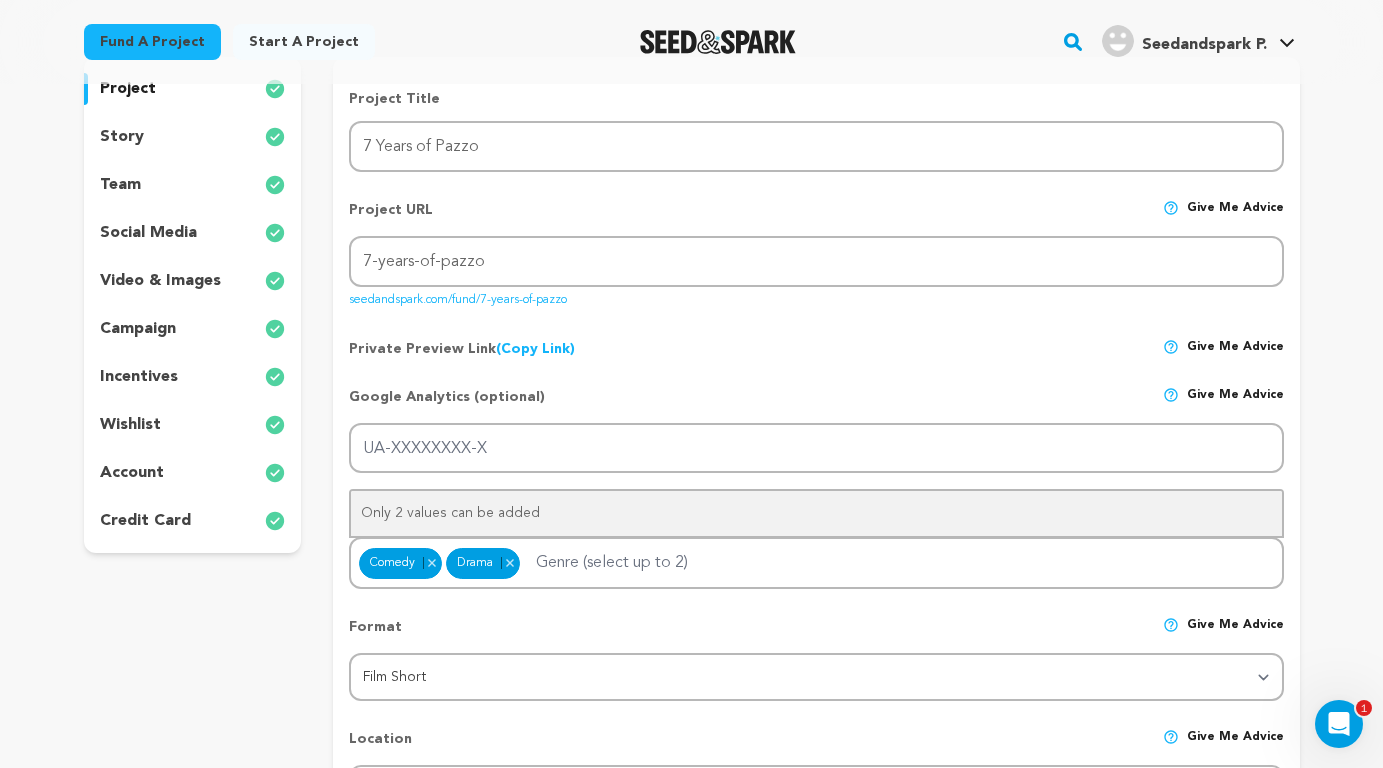 click on "campaign" at bounding box center (138, 329) 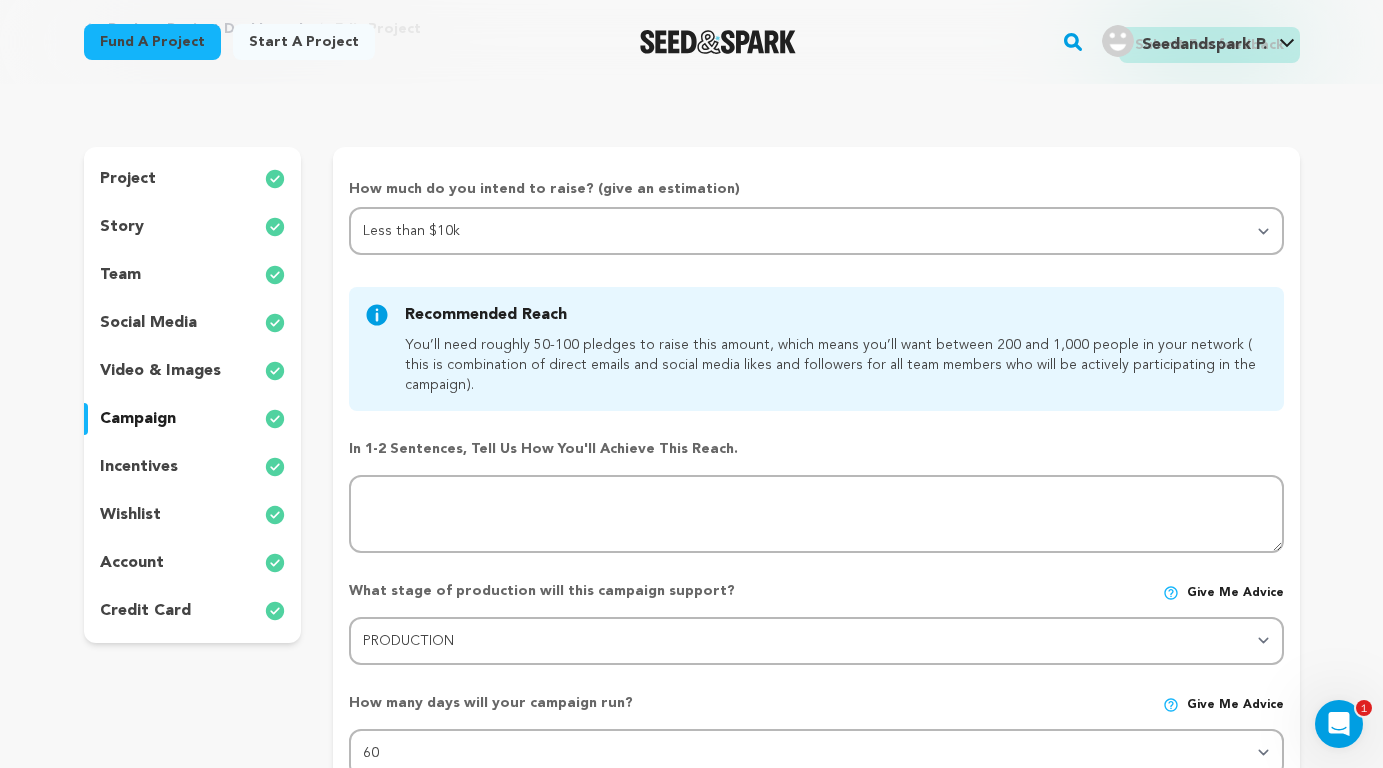 scroll, scrollTop: 73, scrollLeft: 0, axis: vertical 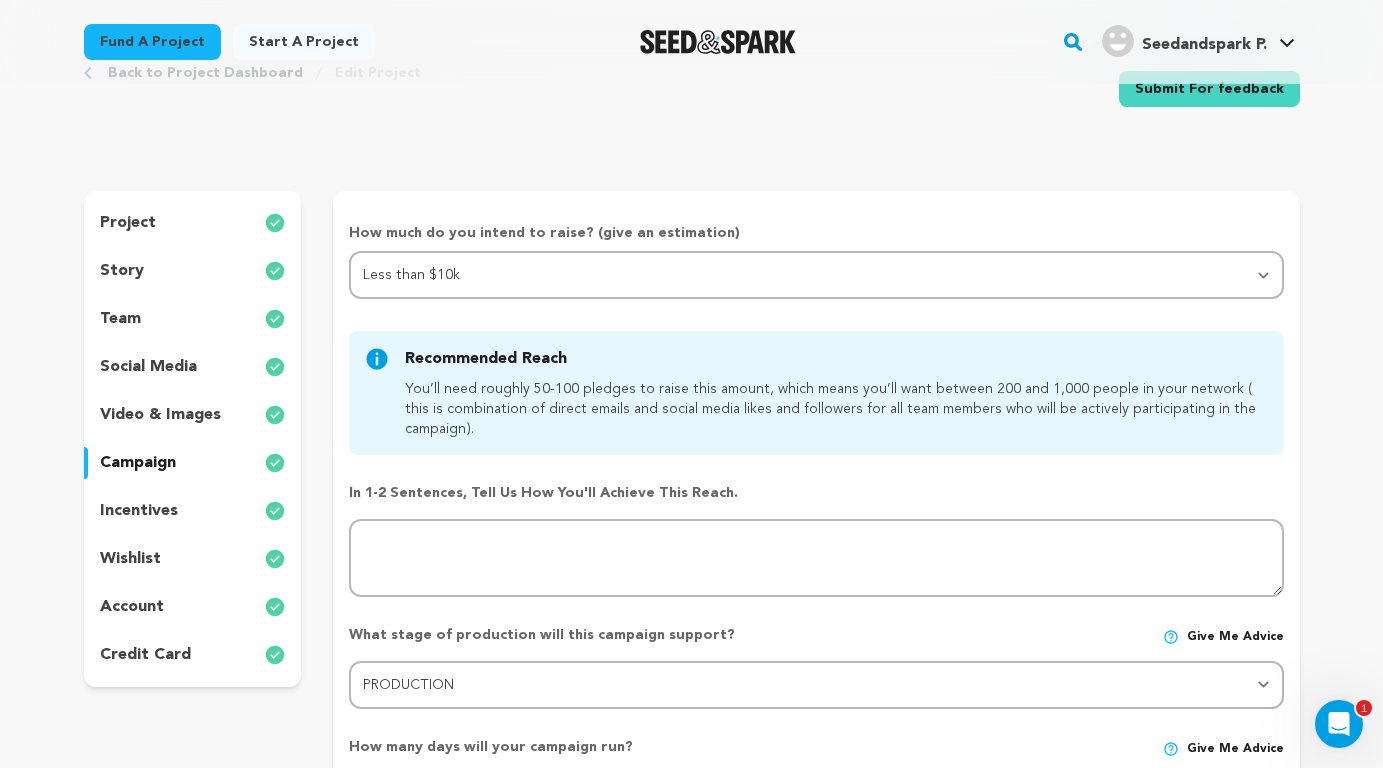 click on "video & images" at bounding box center [160, 415] 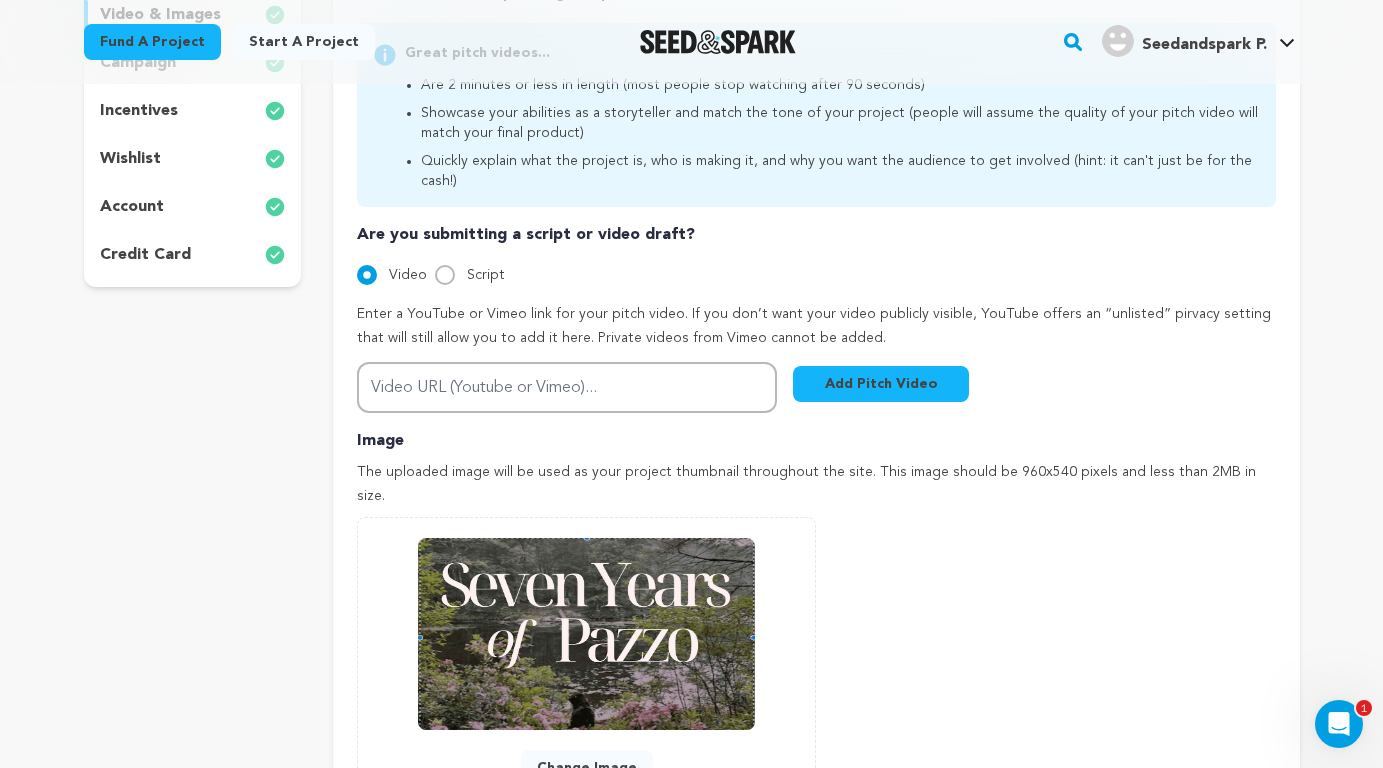 scroll, scrollTop: 506, scrollLeft: 0, axis: vertical 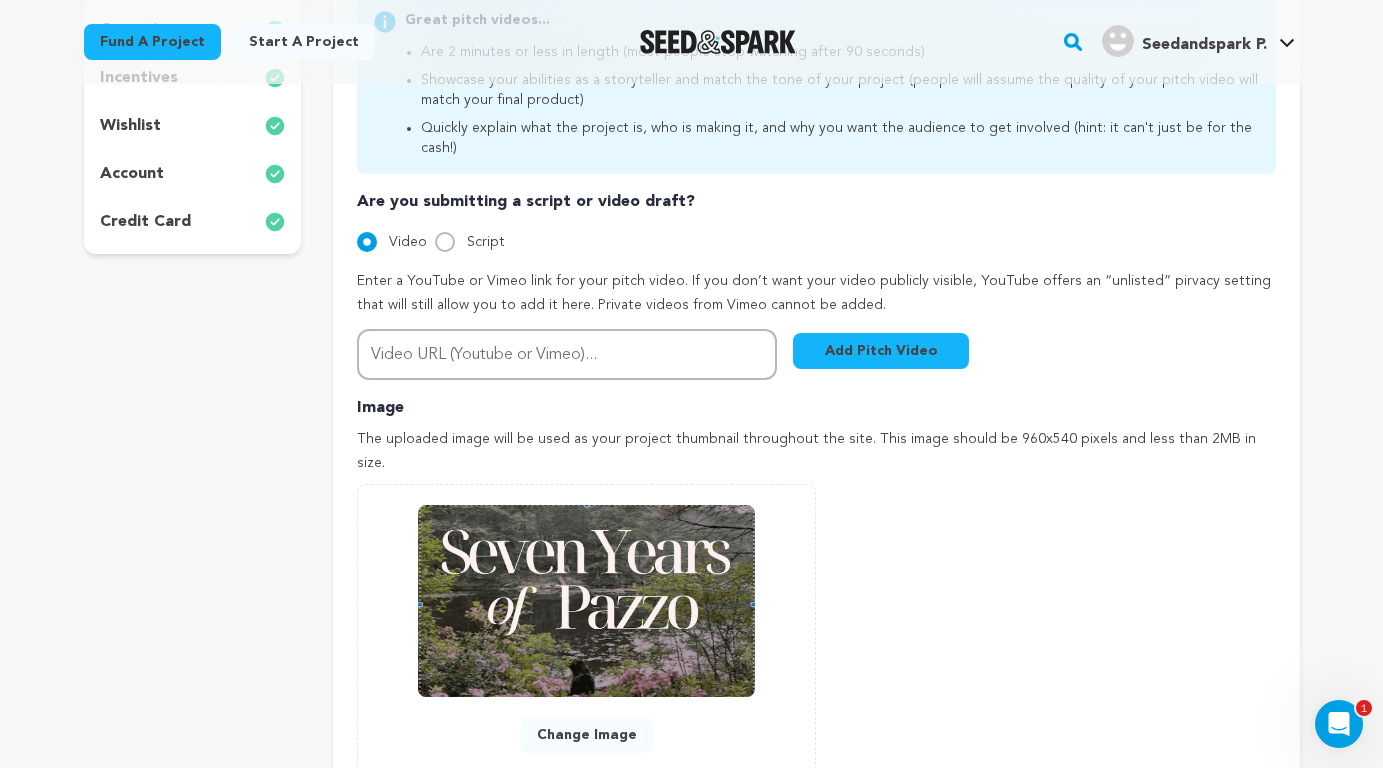 click on "Add Pitch Video" at bounding box center (881, 351) 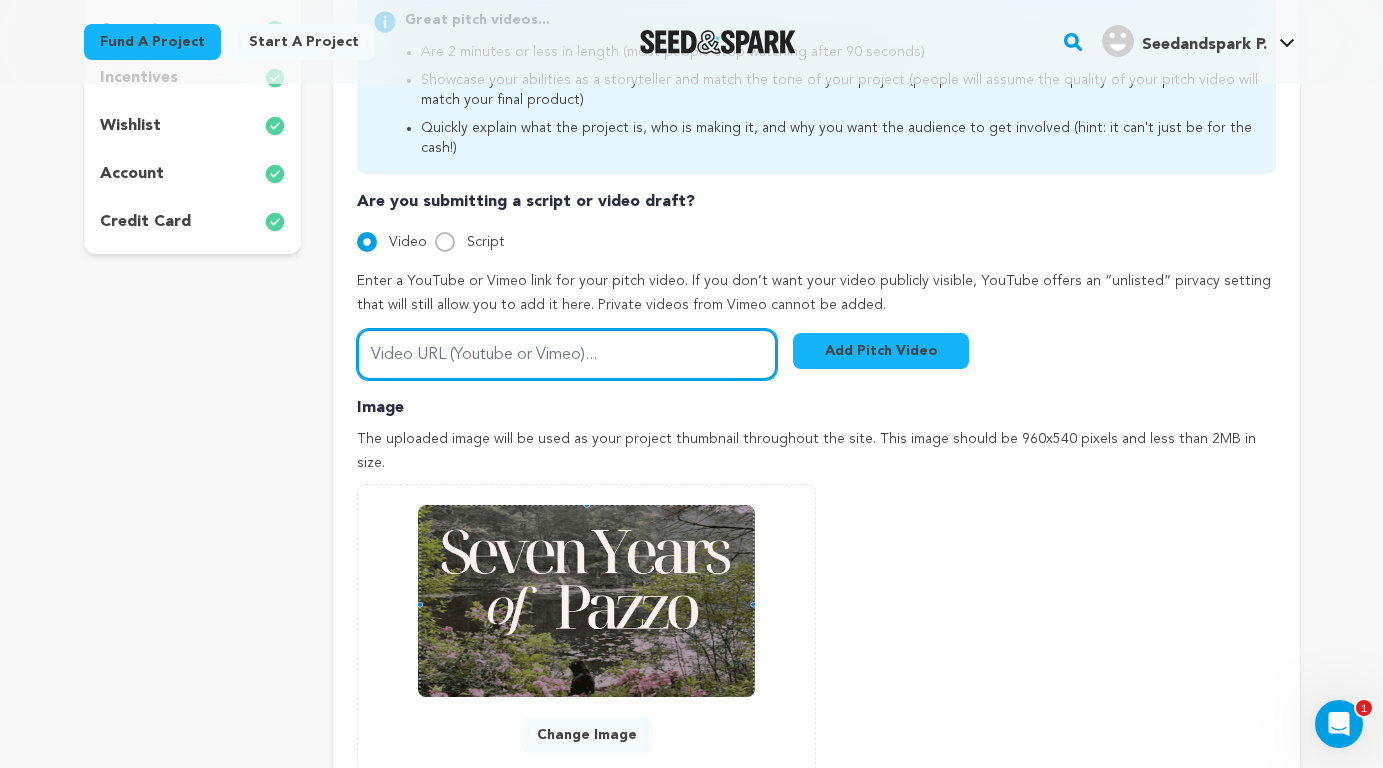 click on "Video URL (Youtube or Vimeo)..." at bounding box center [567, 354] 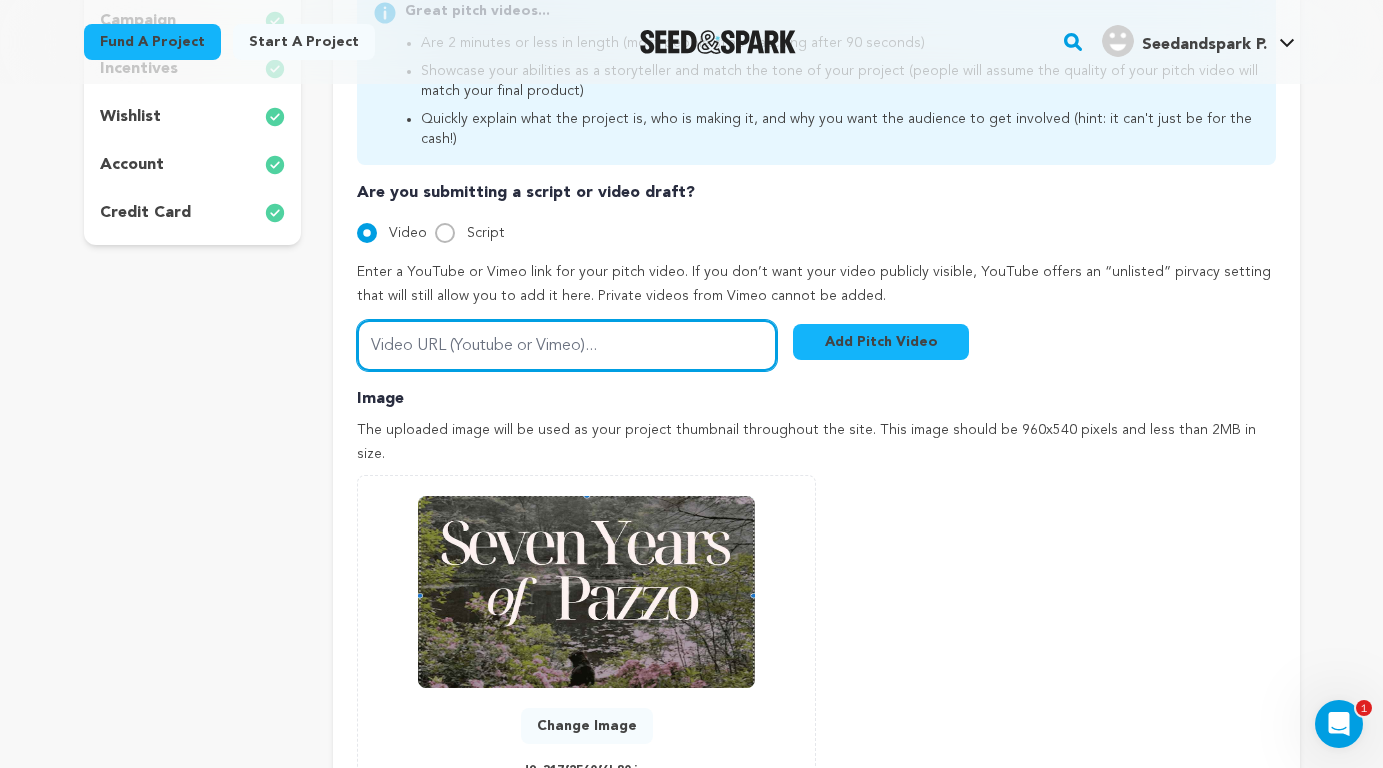 scroll, scrollTop: 517, scrollLeft: 0, axis: vertical 